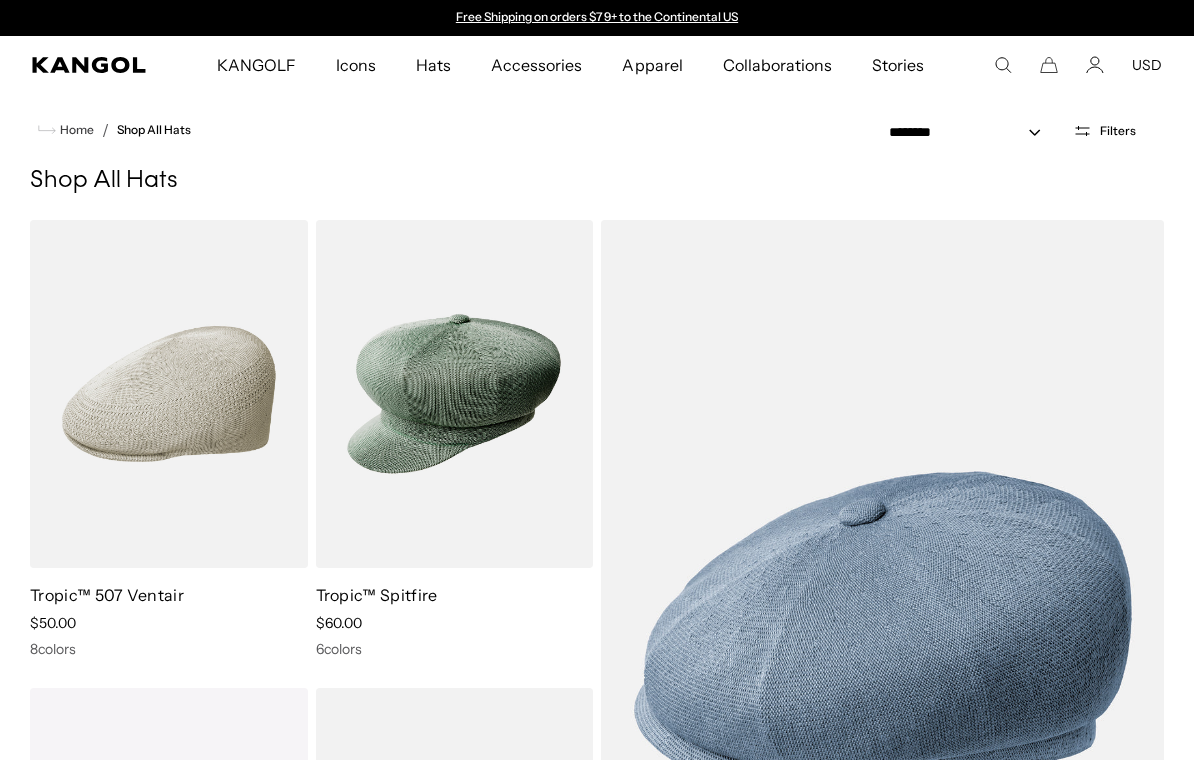 scroll, scrollTop: 0, scrollLeft: 0, axis: both 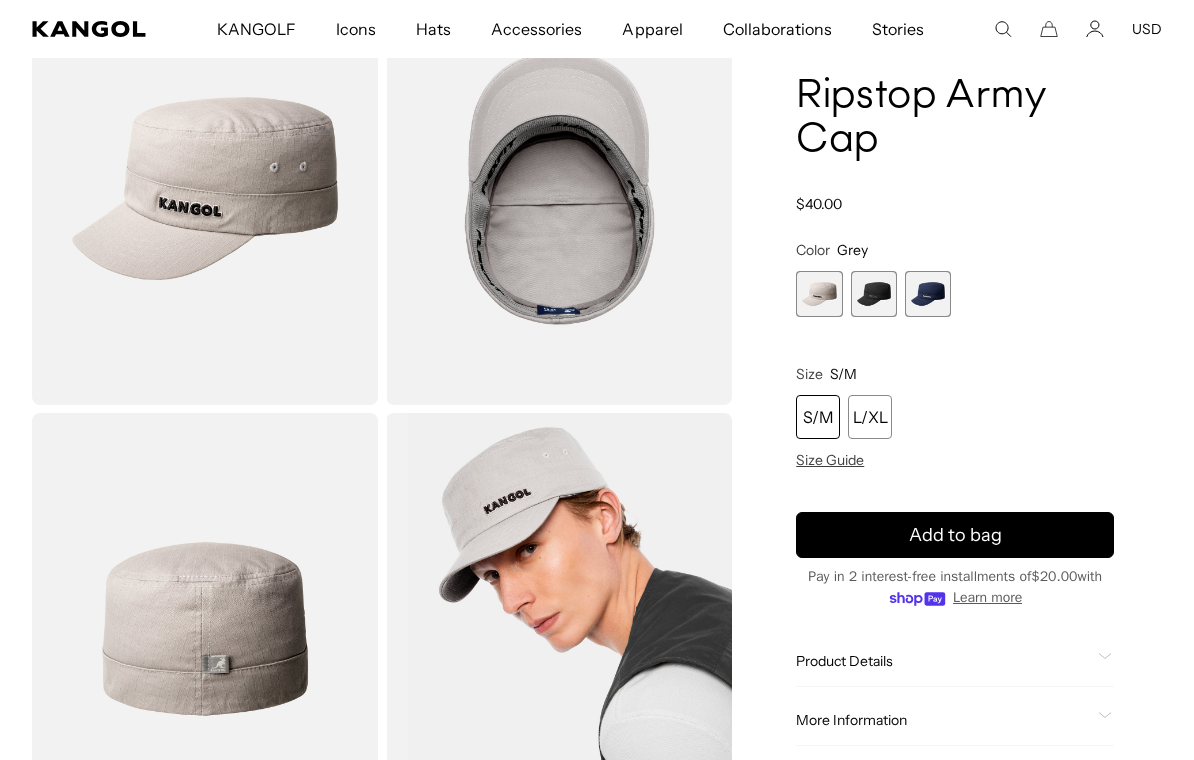 click at bounding box center (874, 294) 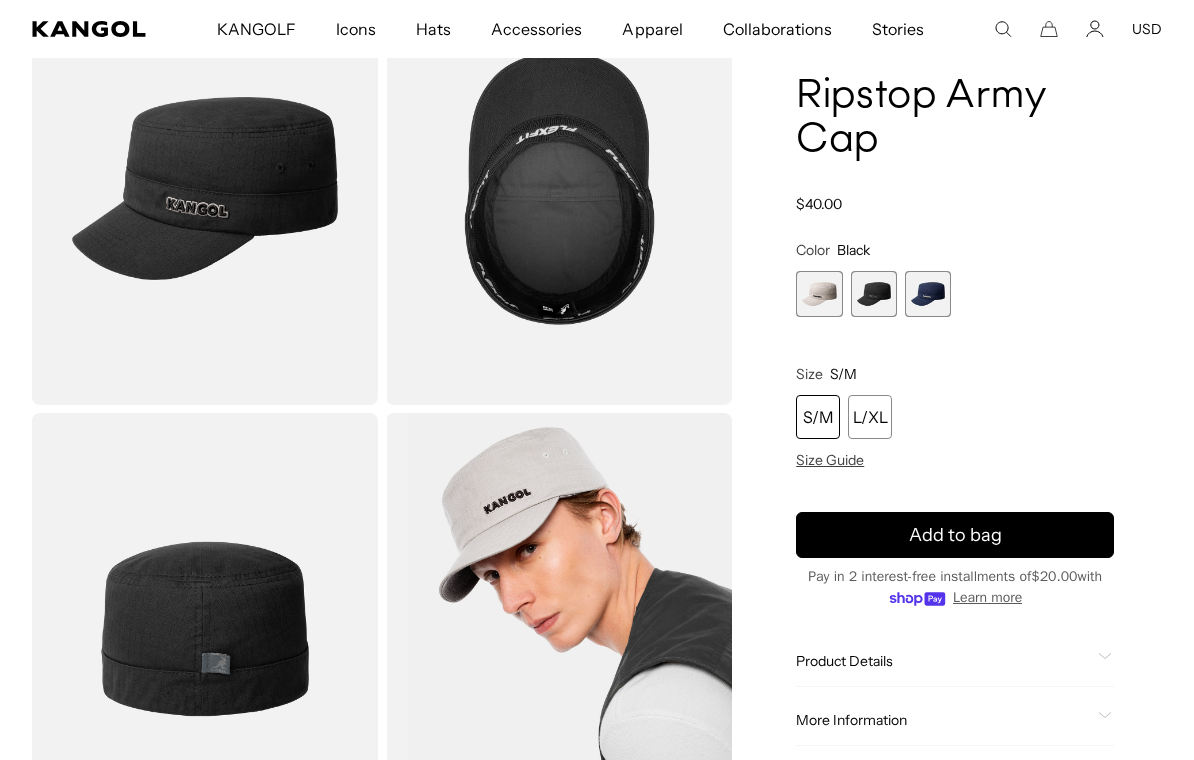 scroll, scrollTop: 0, scrollLeft: 0, axis: both 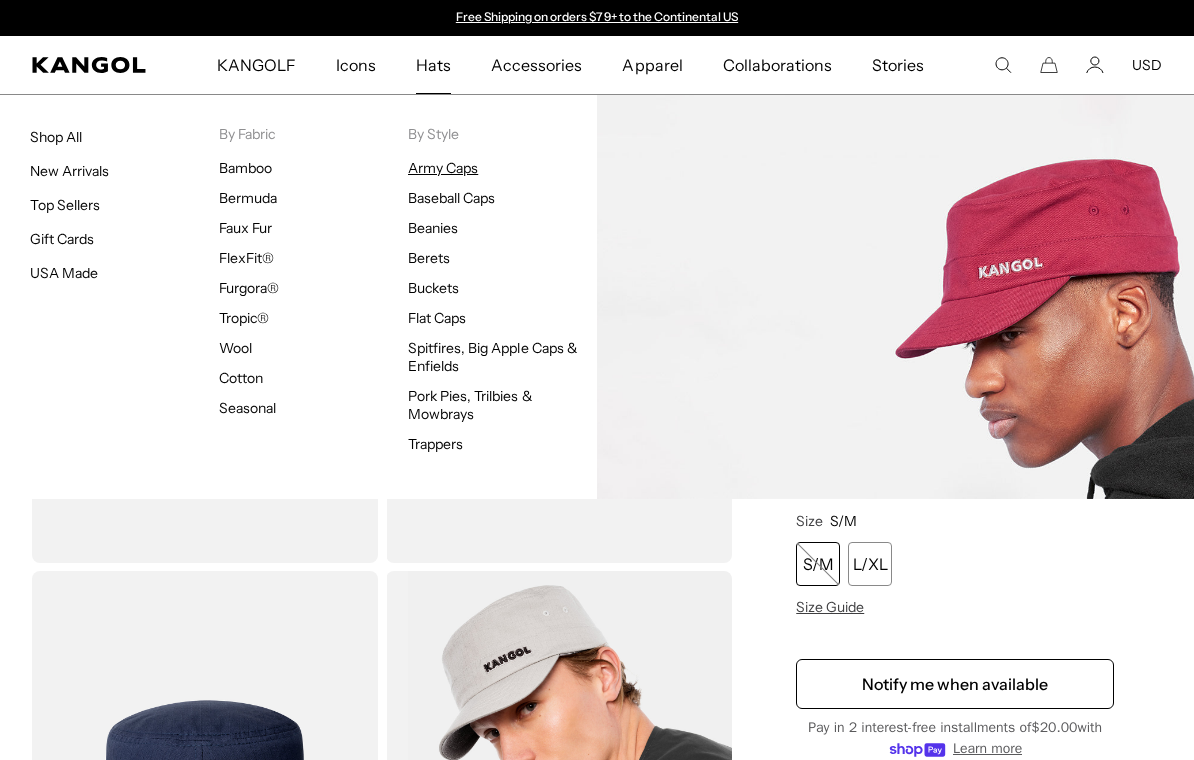 click on "Army Caps" at bounding box center (443, 168) 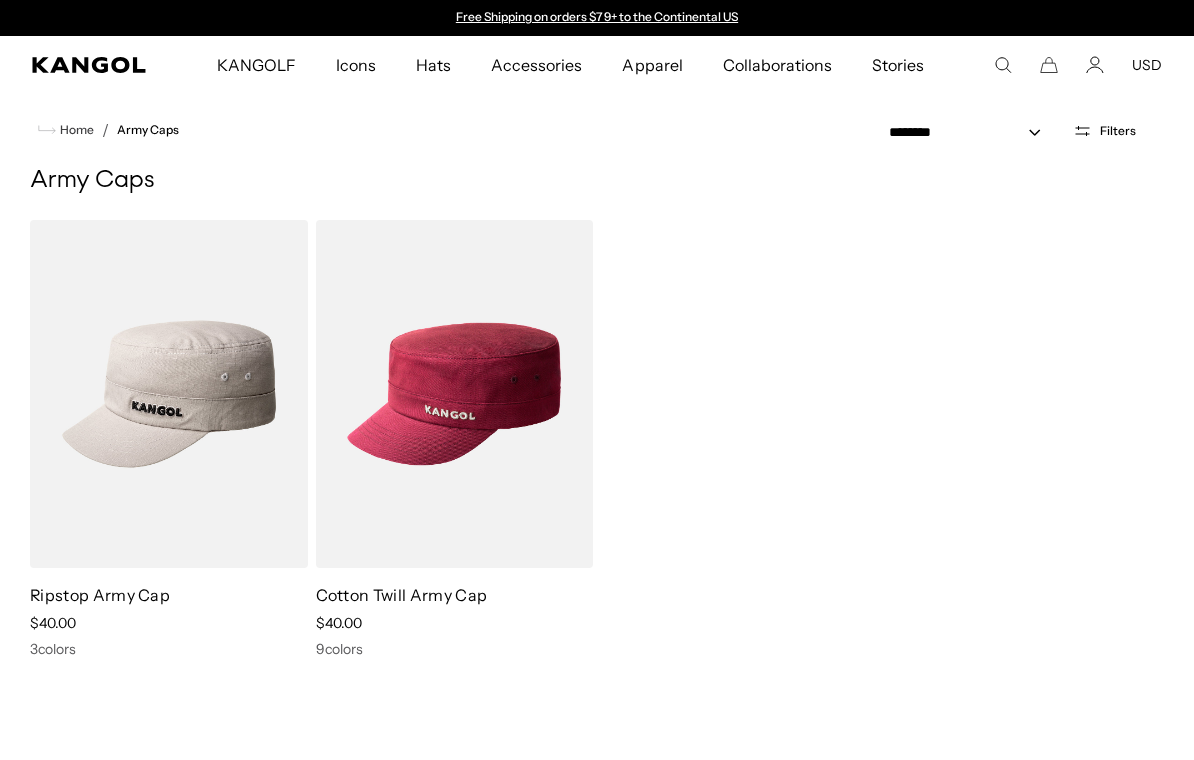 scroll, scrollTop: 0, scrollLeft: 0, axis: both 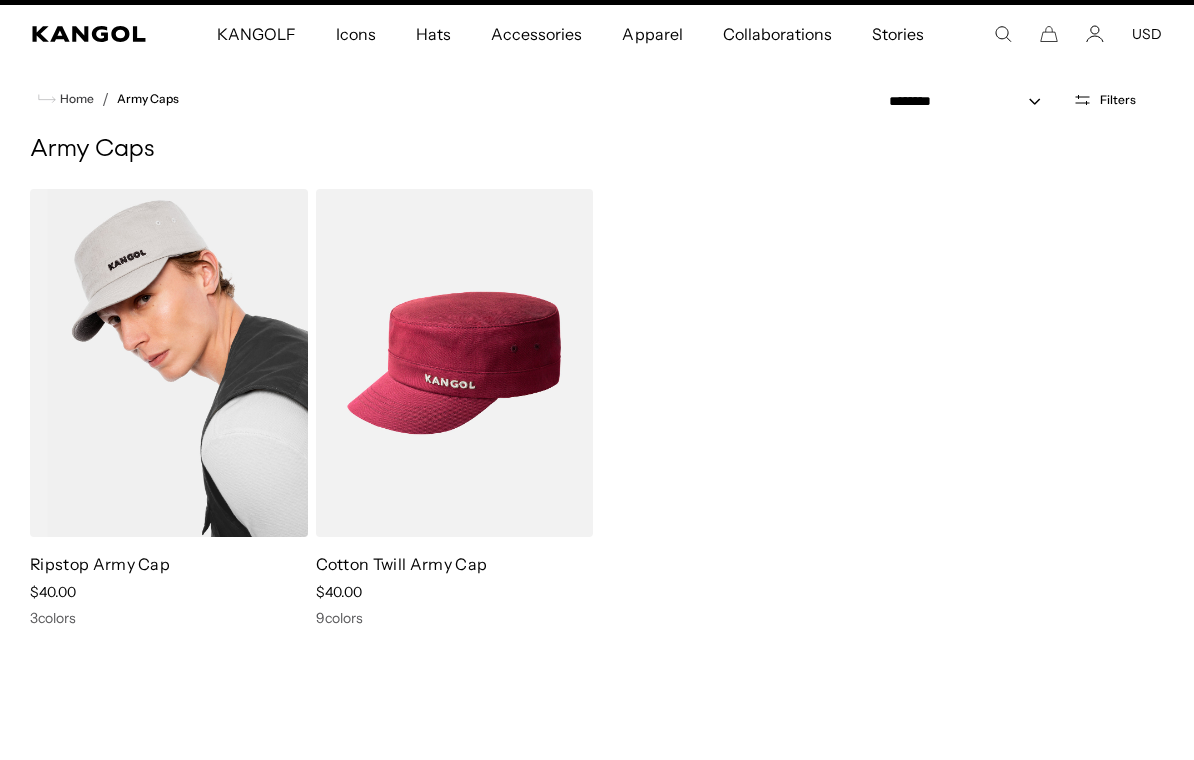 click at bounding box center [169, 363] 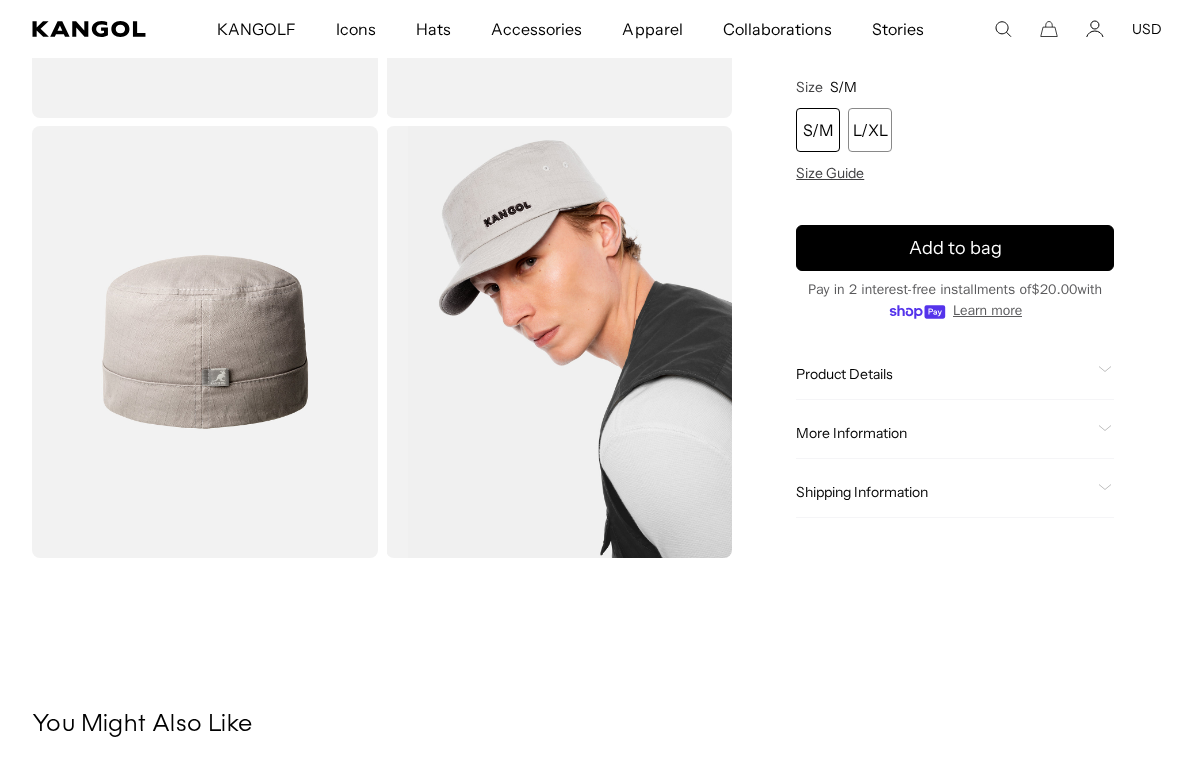 scroll, scrollTop: 473, scrollLeft: 0, axis: vertical 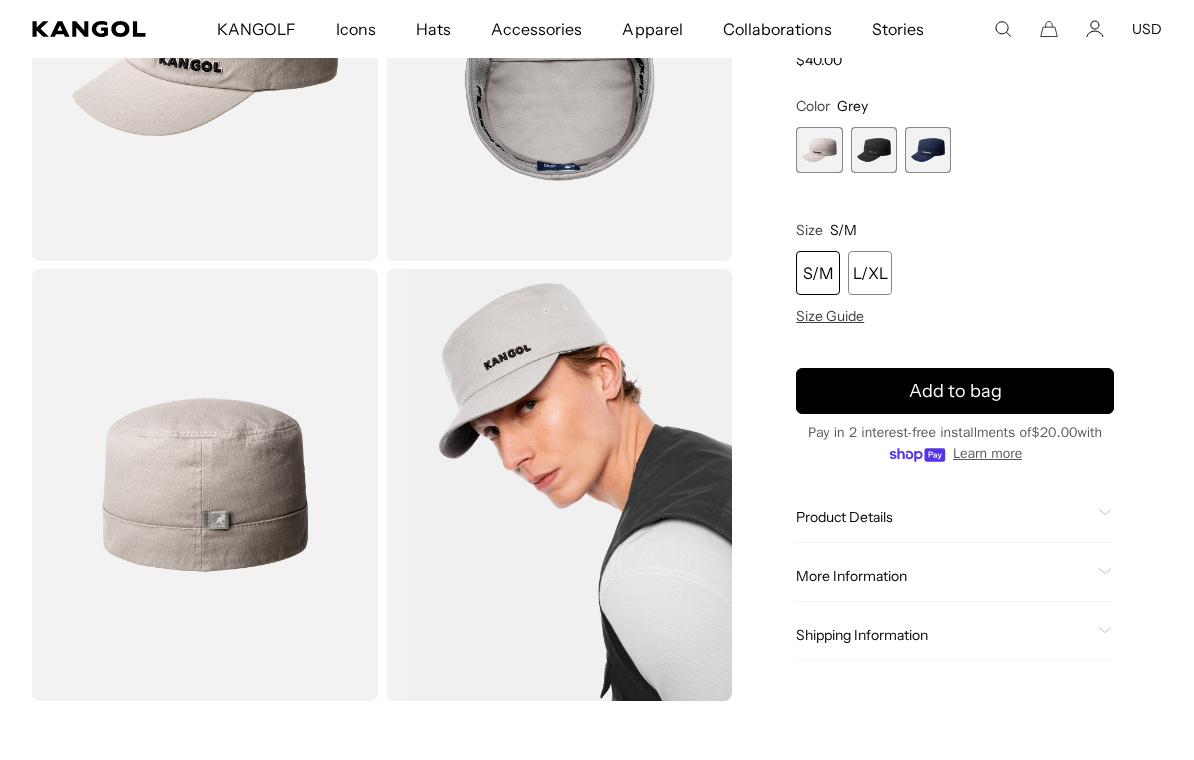 click 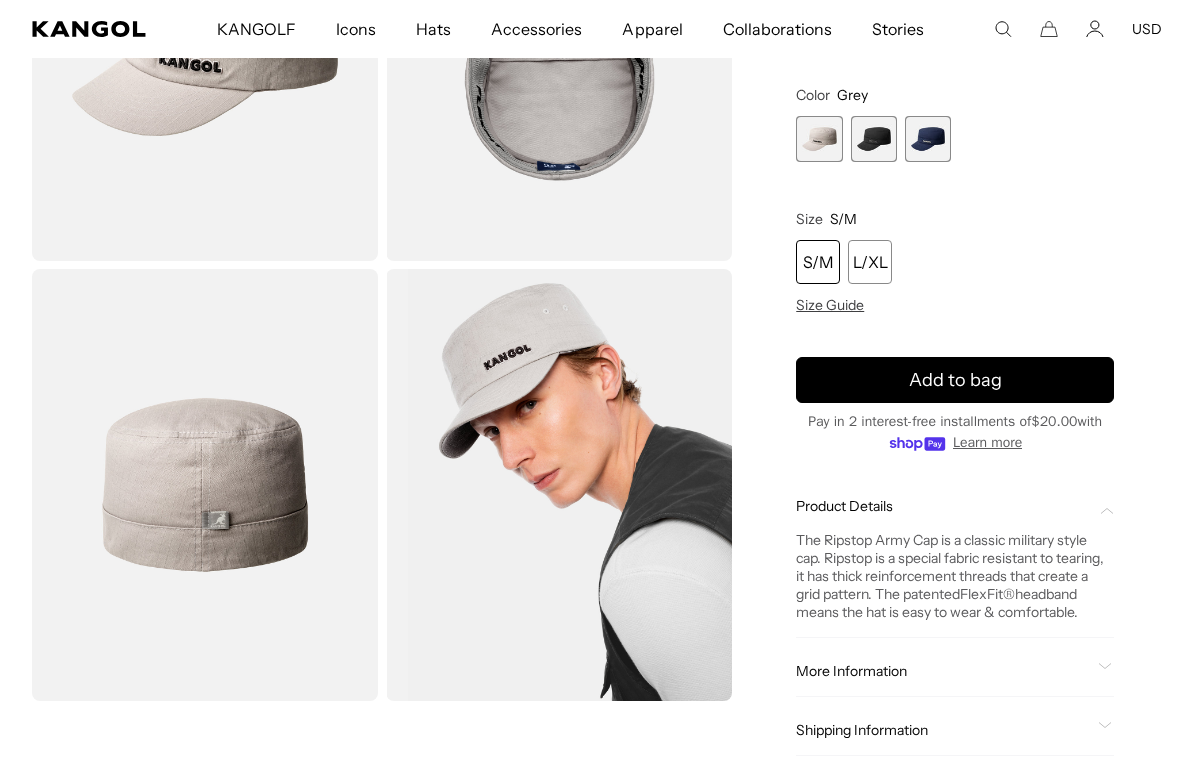 scroll, scrollTop: 0, scrollLeft: 0, axis: both 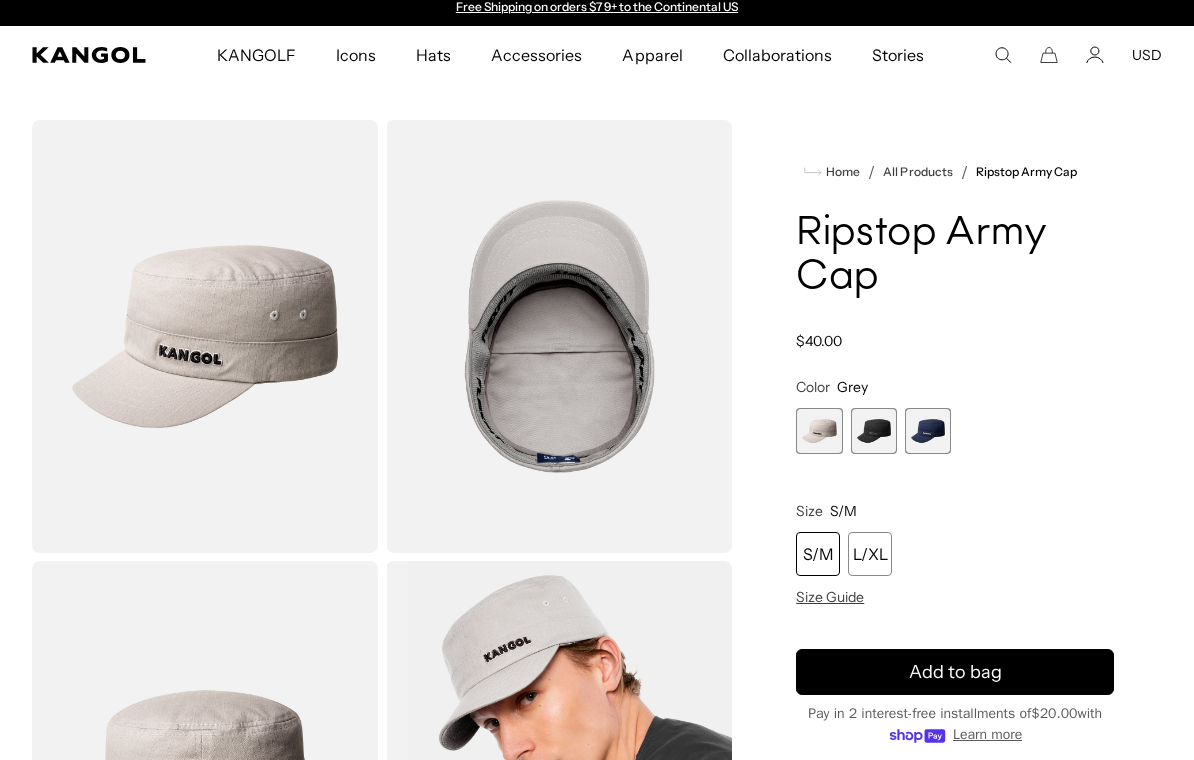 click at bounding box center [874, 431] 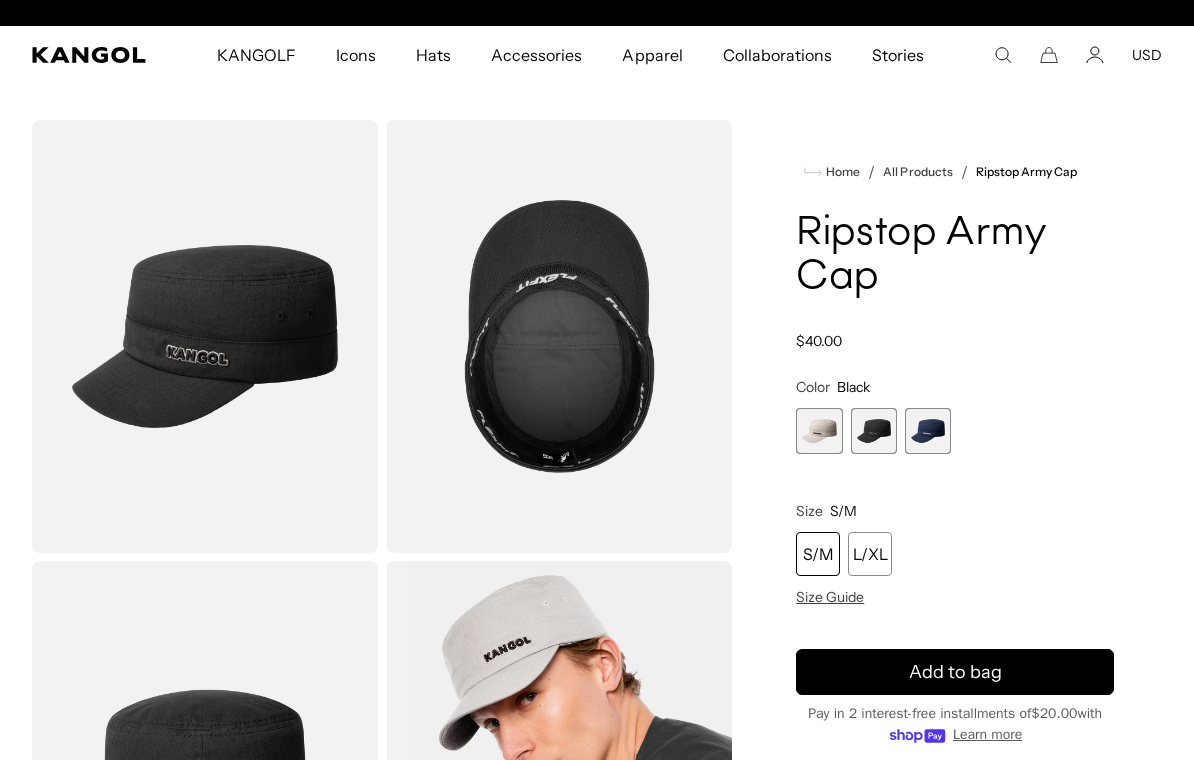 scroll, scrollTop: 0, scrollLeft: 412, axis: horizontal 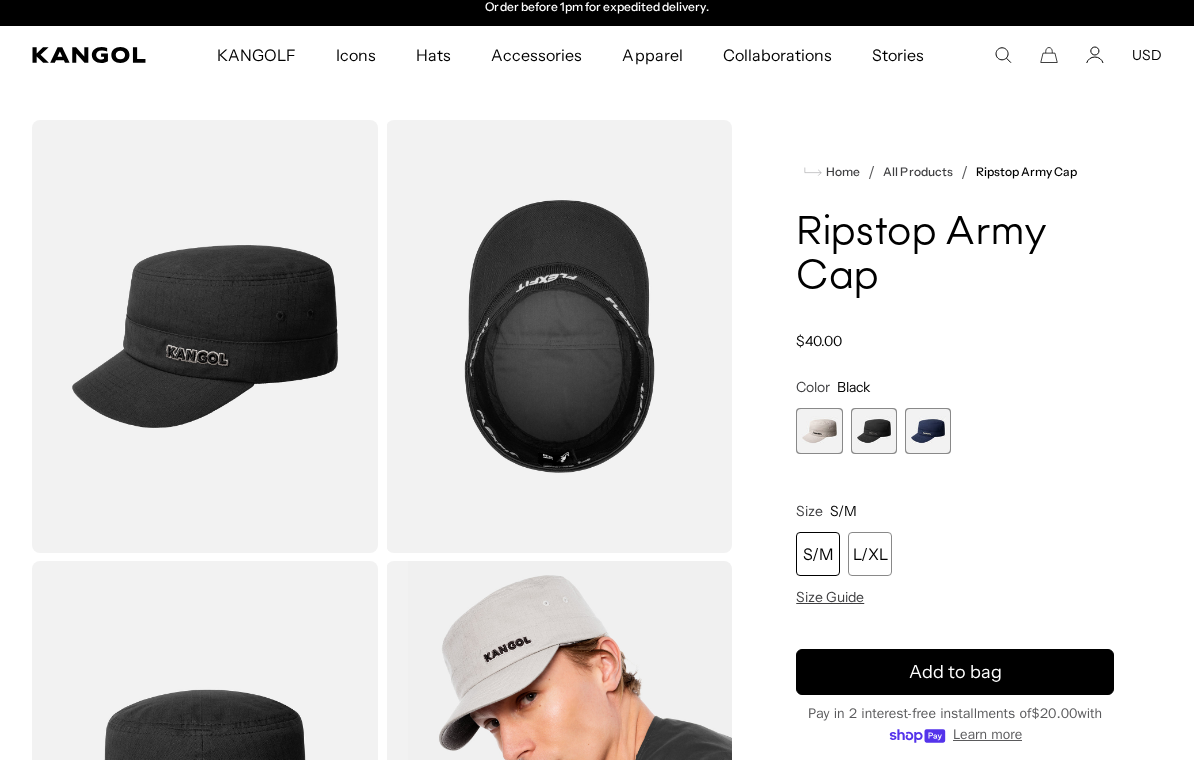 click at bounding box center (928, 431) 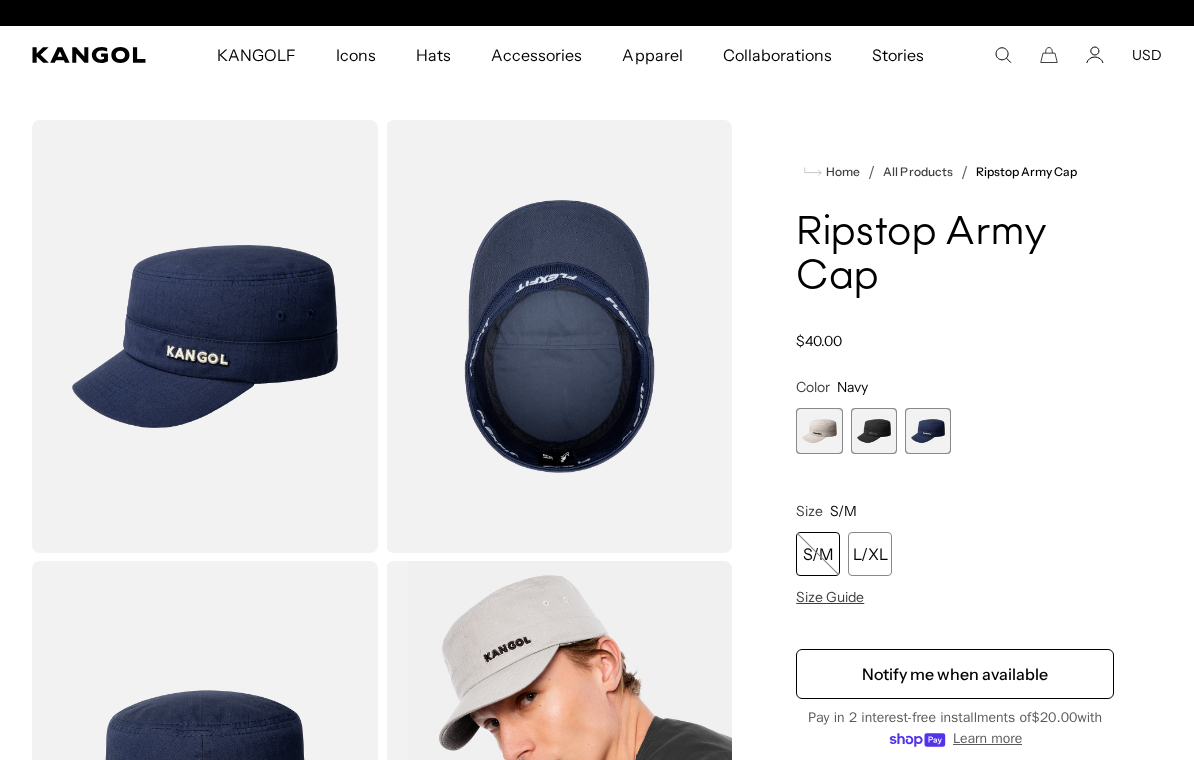 scroll, scrollTop: 0, scrollLeft: 0, axis: both 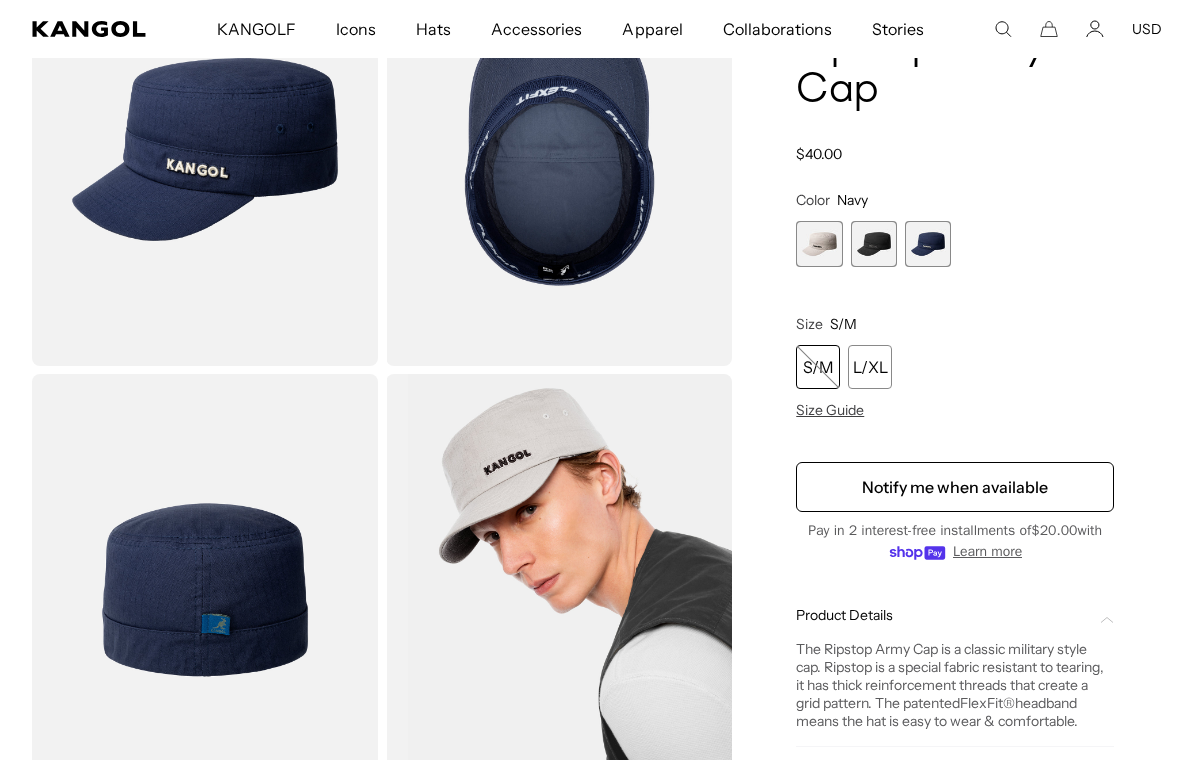 click at bounding box center [874, 244] 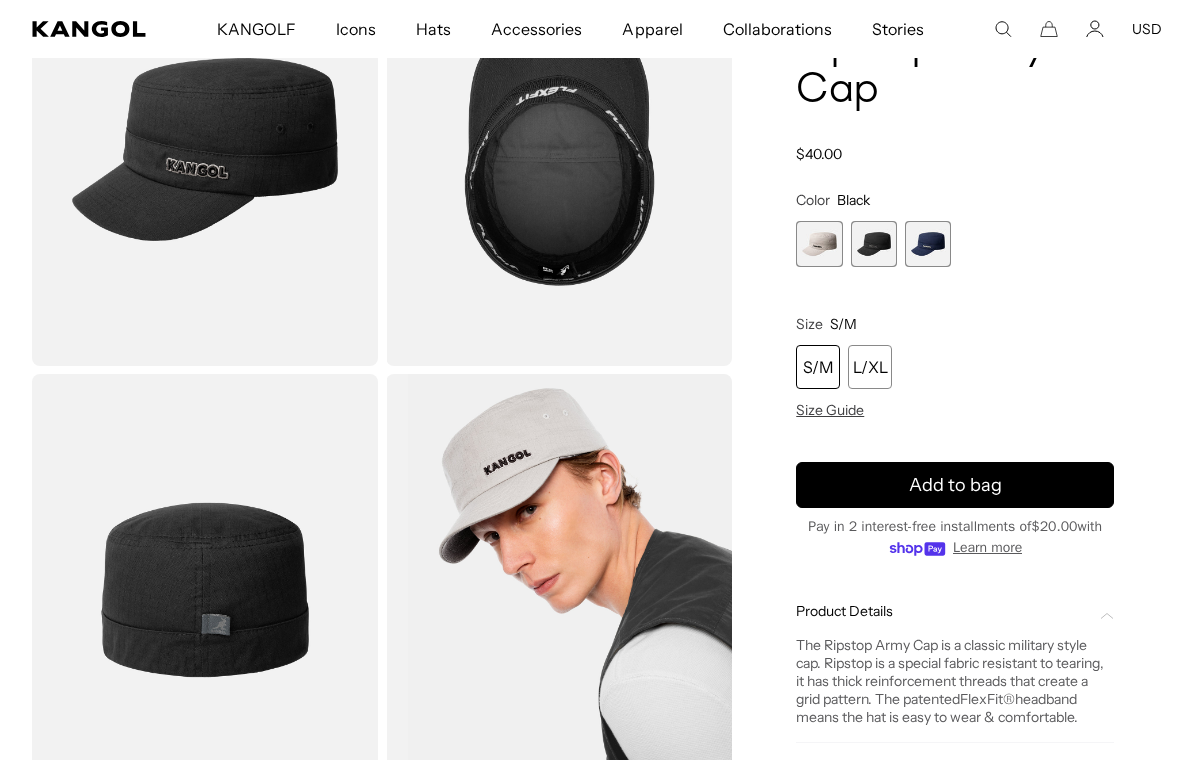 scroll, scrollTop: 0, scrollLeft: 0, axis: both 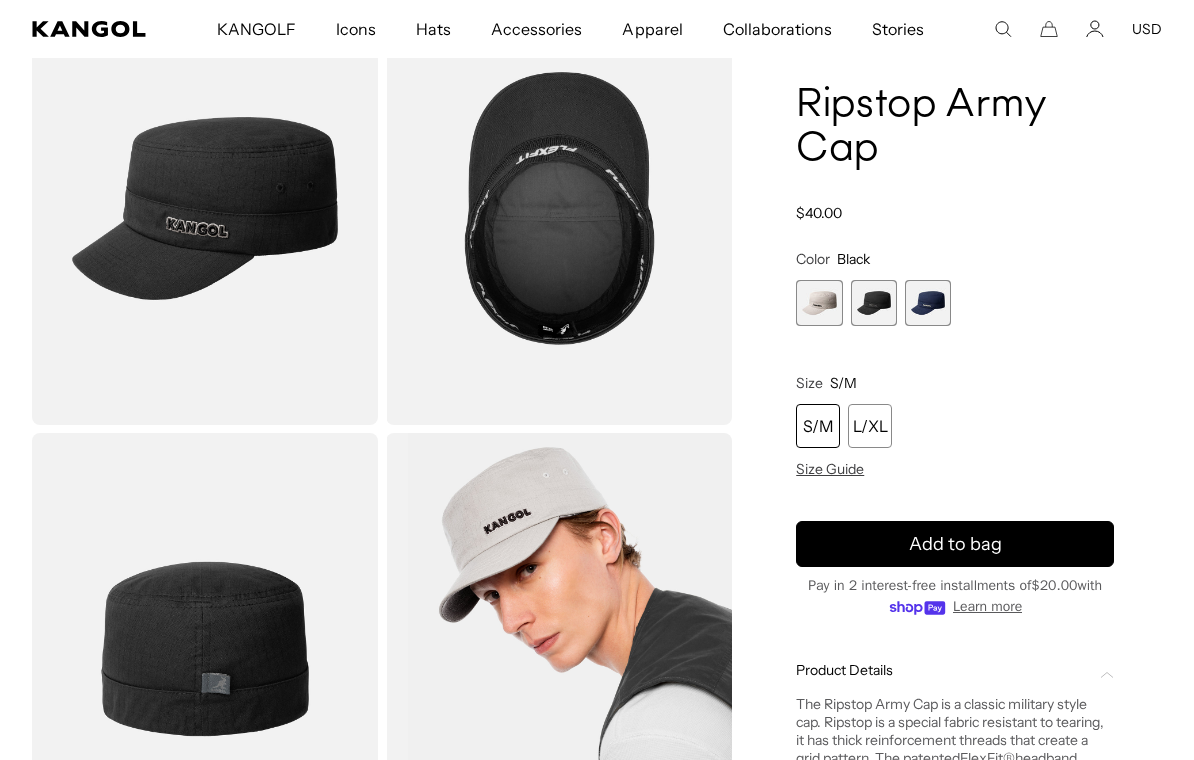 click at bounding box center [819, 303] 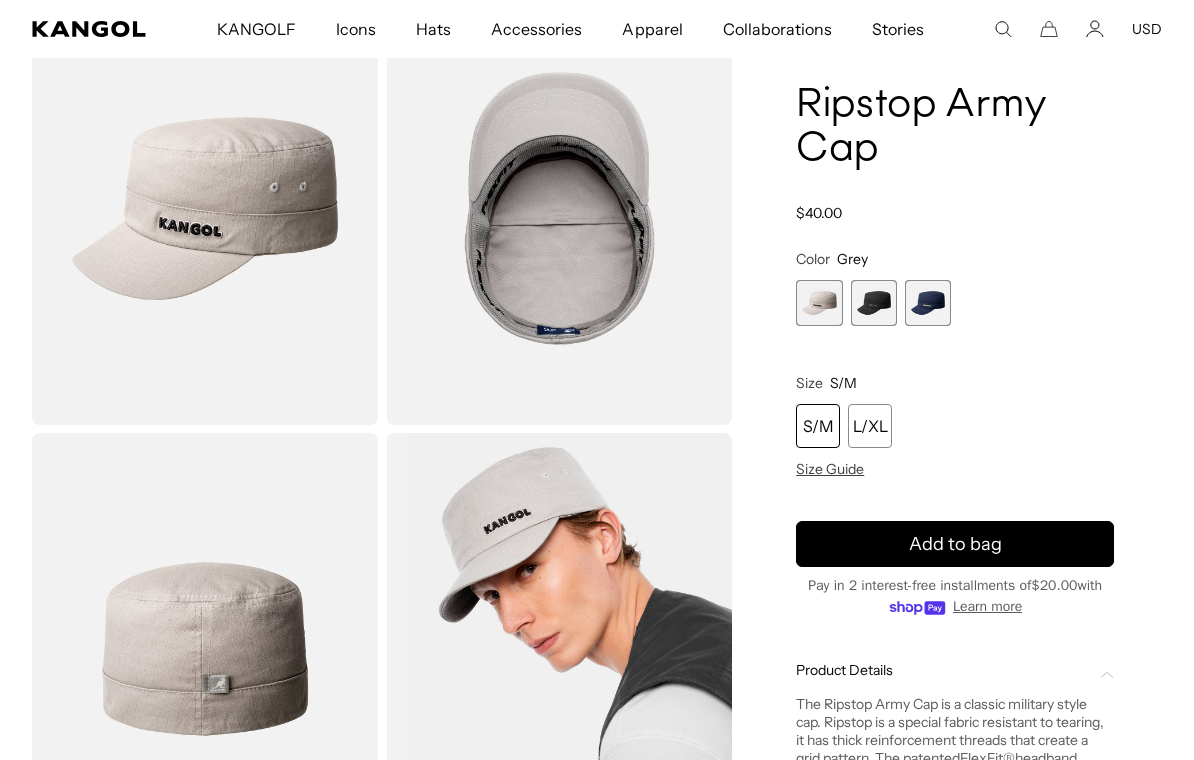 click at bounding box center [874, 303] 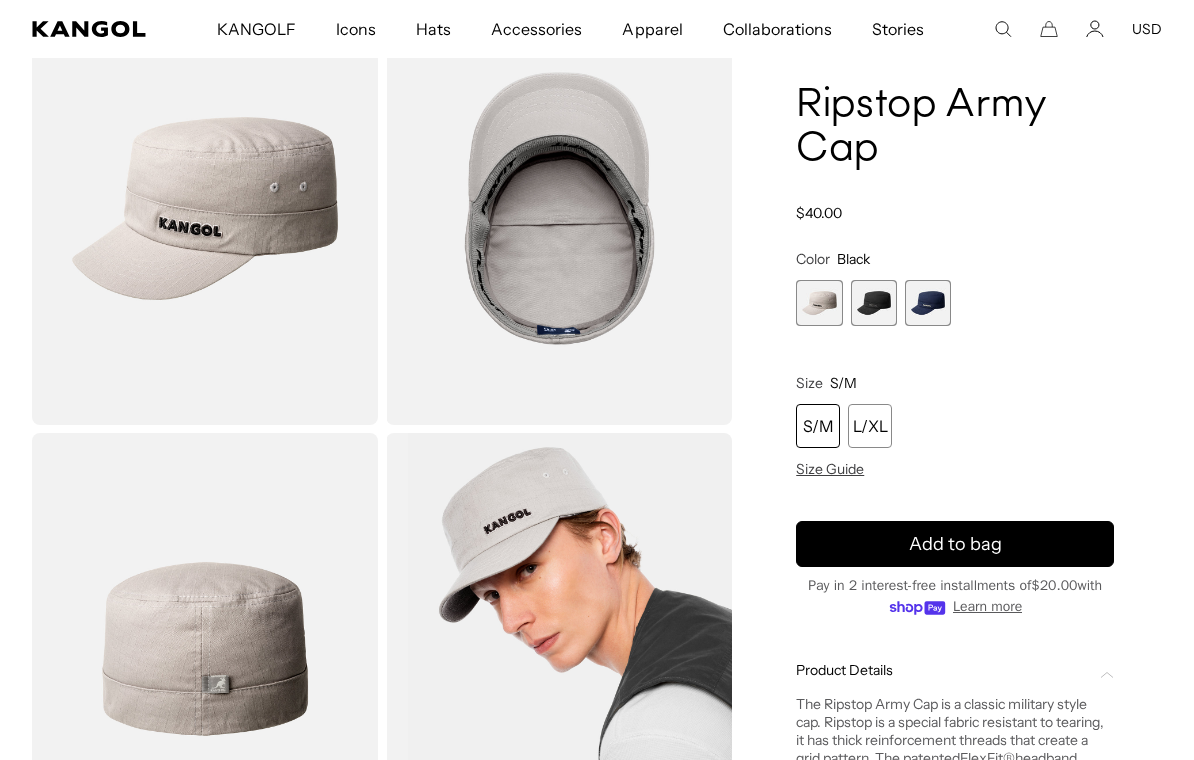 scroll, scrollTop: 0, scrollLeft: 0, axis: both 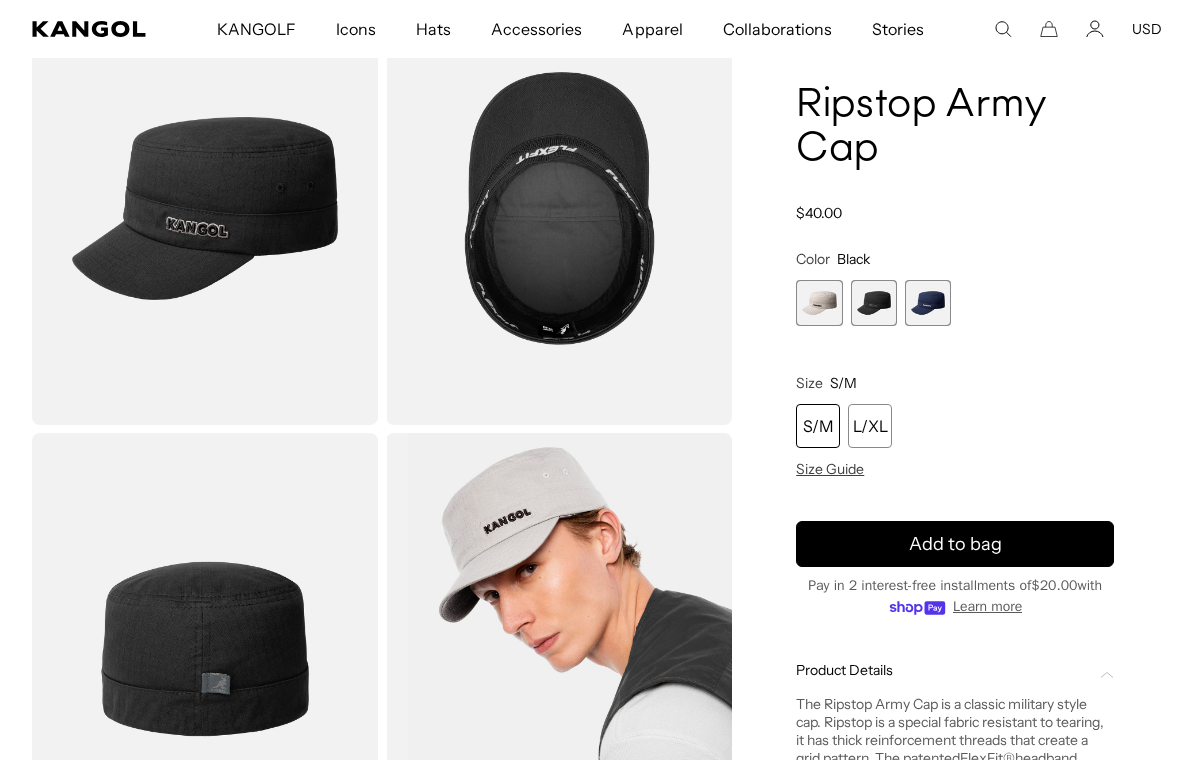 click on "S/M" at bounding box center [818, 426] 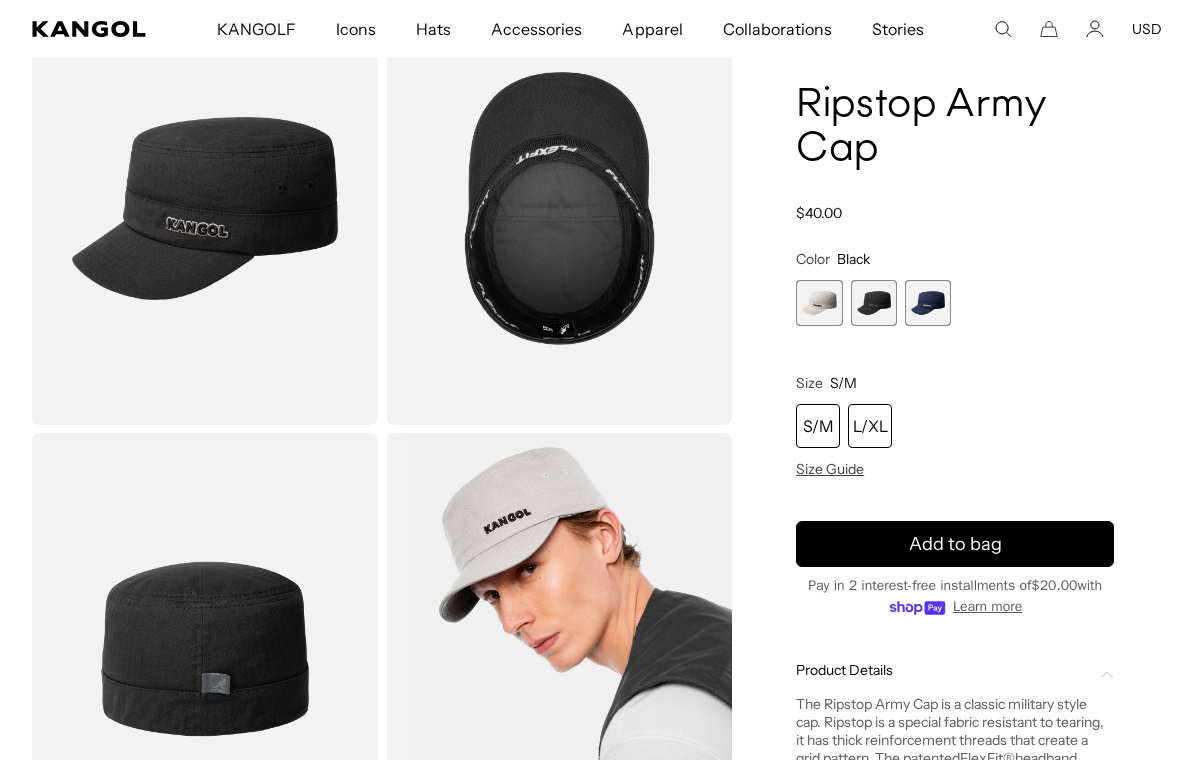 click on "L/XL" at bounding box center (870, 426) 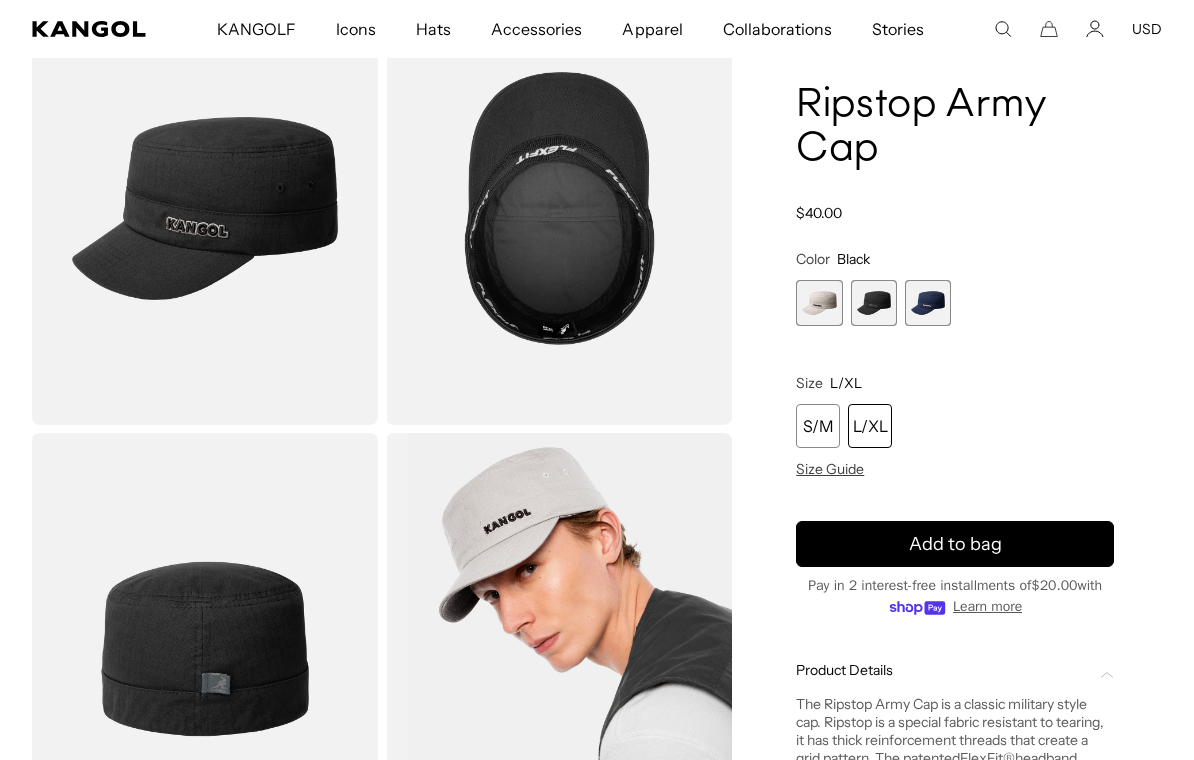 click on "Home
/
All Products
/
Ripstop Army Cap
Ripstop Army Cap
Regular price
$40.00
Regular price
Sale price
$40.00
Color
Black
Previous
Next
Grey
Variant sold out or unavailable
Black
Variant sold out or unavailable" at bounding box center [955, 476] 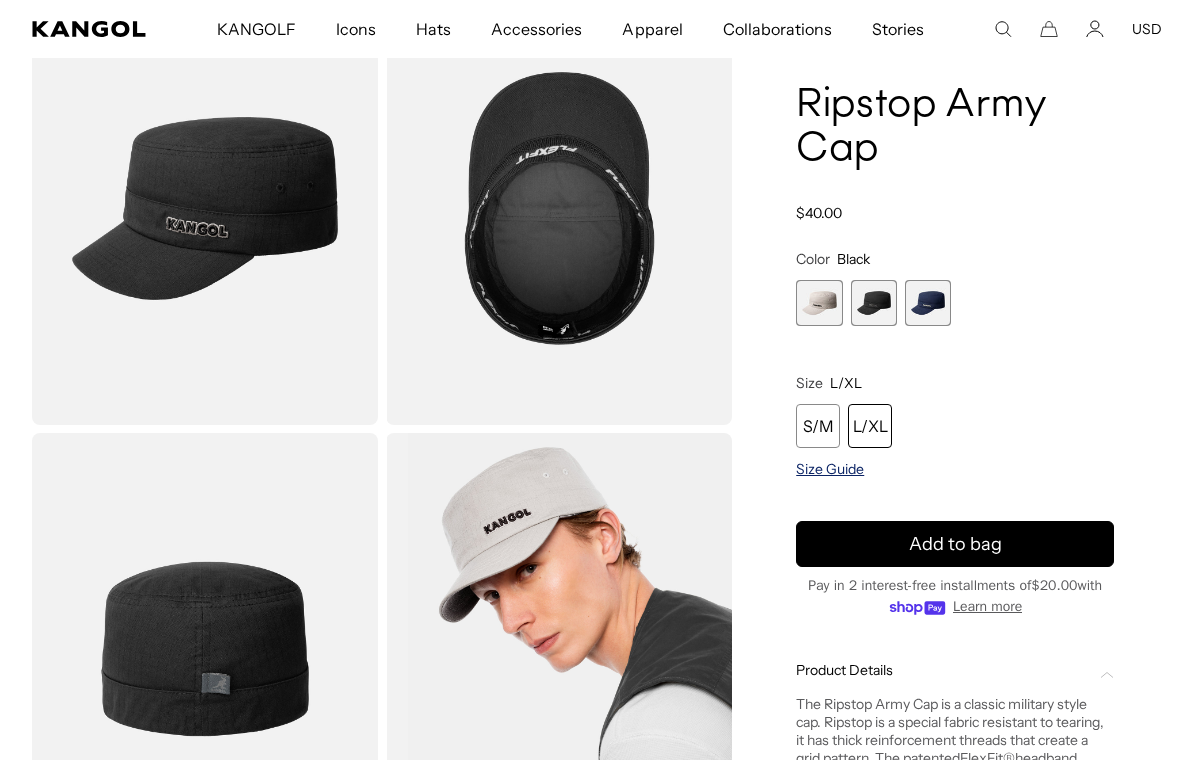 click on "Size Guide" at bounding box center [830, 469] 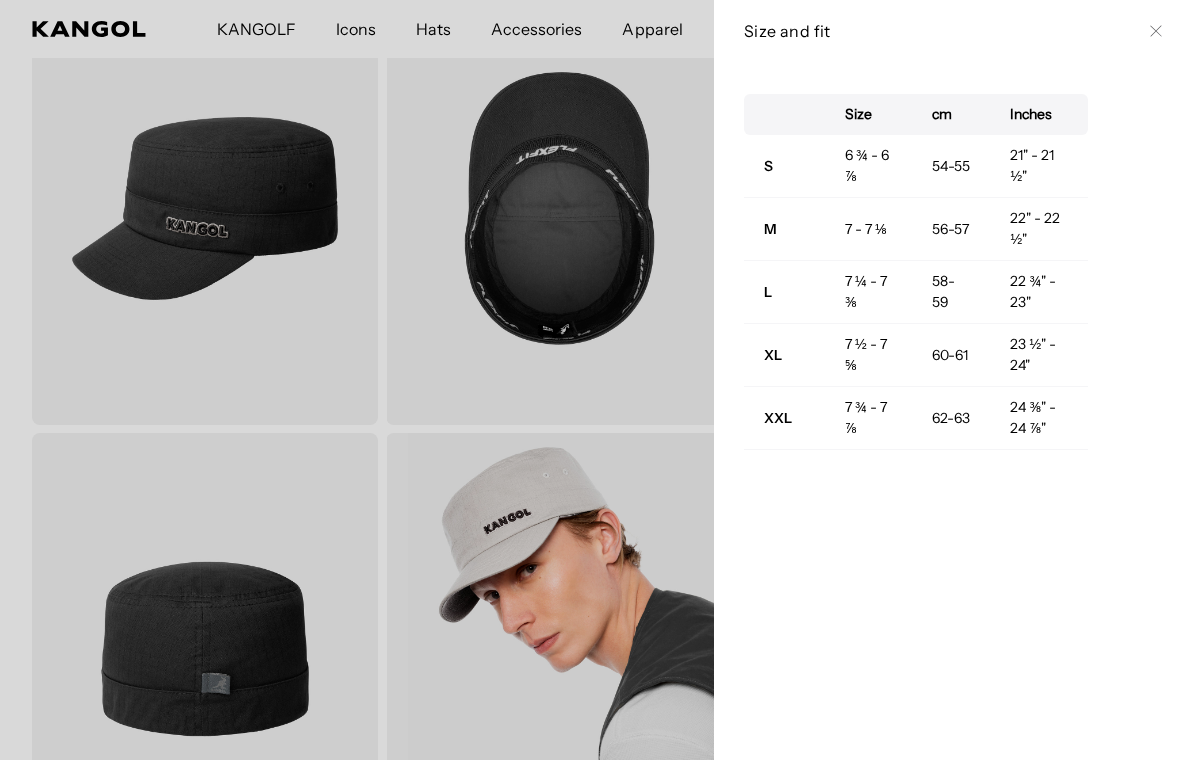 scroll, scrollTop: 0, scrollLeft: 412, axis: horizontal 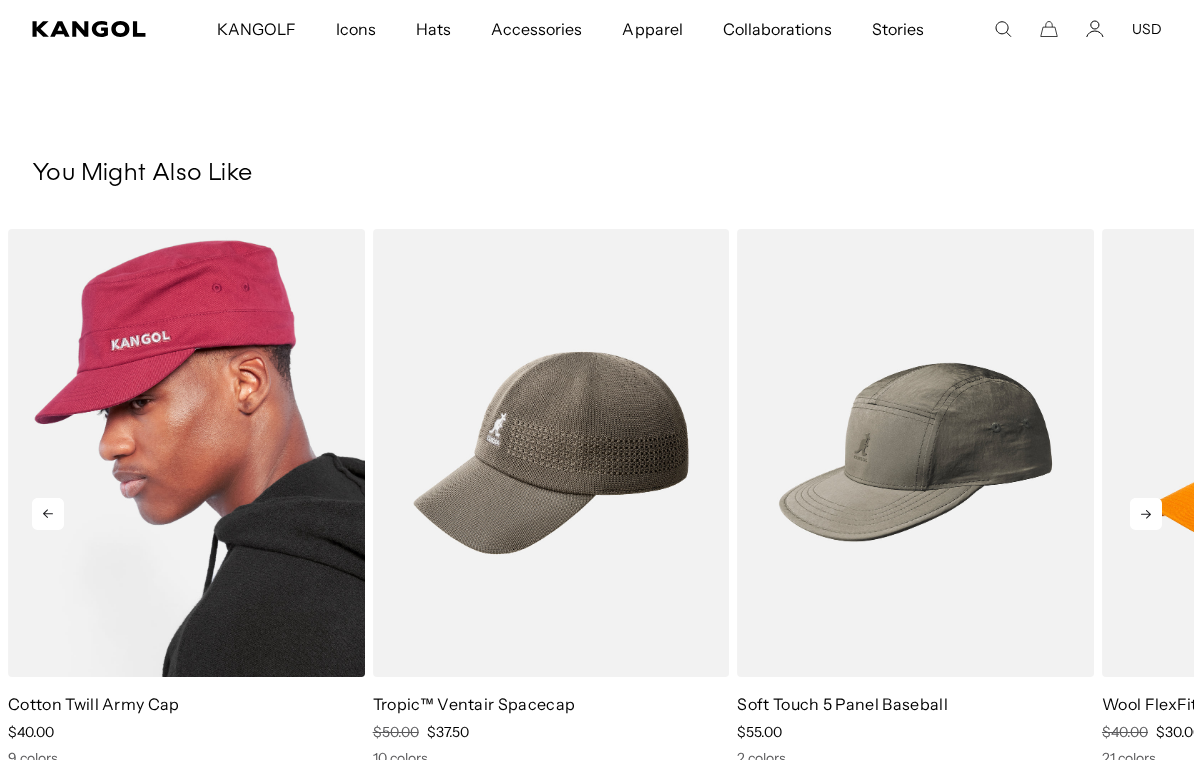 click at bounding box center (186, 453) 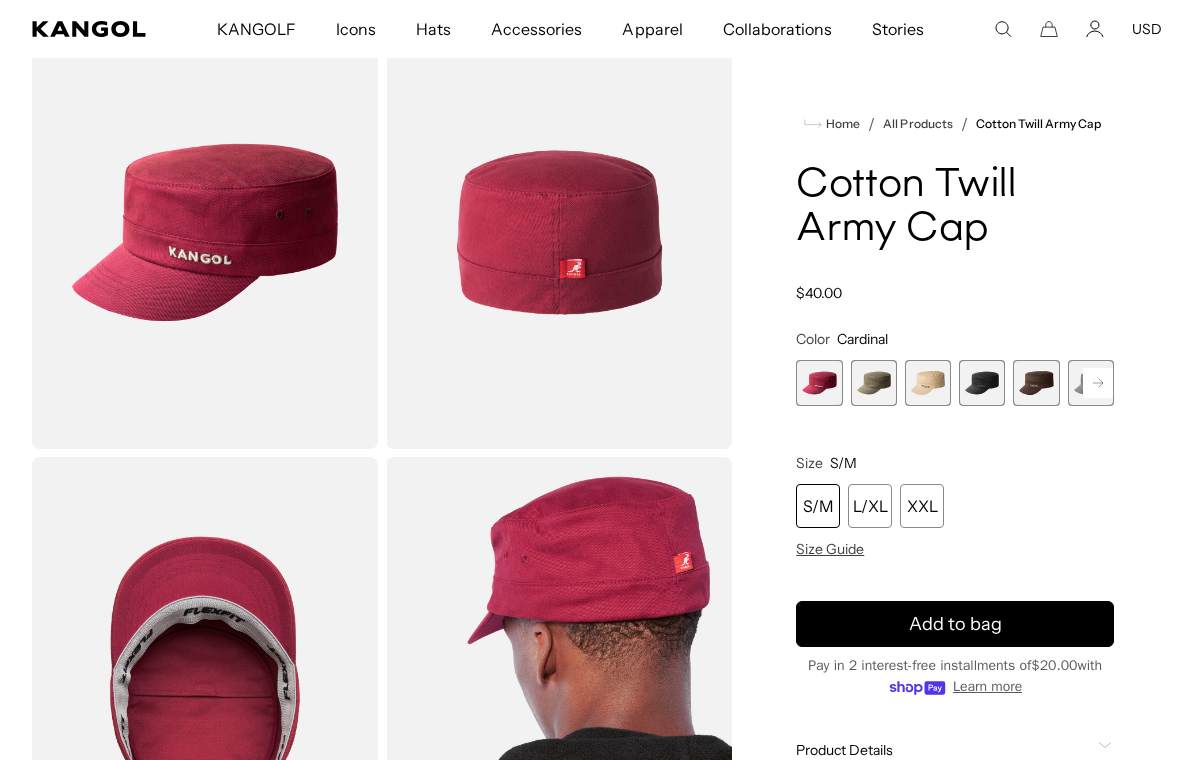 scroll, scrollTop: 137, scrollLeft: 0, axis: vertical 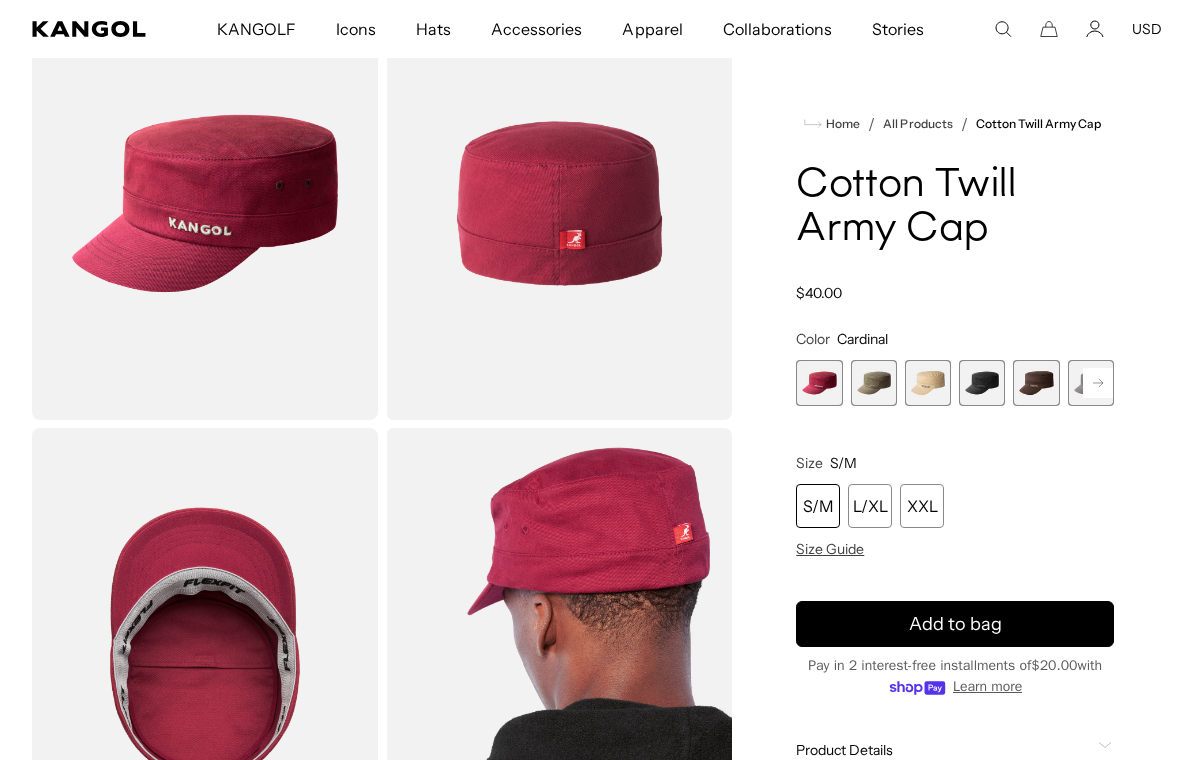 click at bounding box center [874, 383] 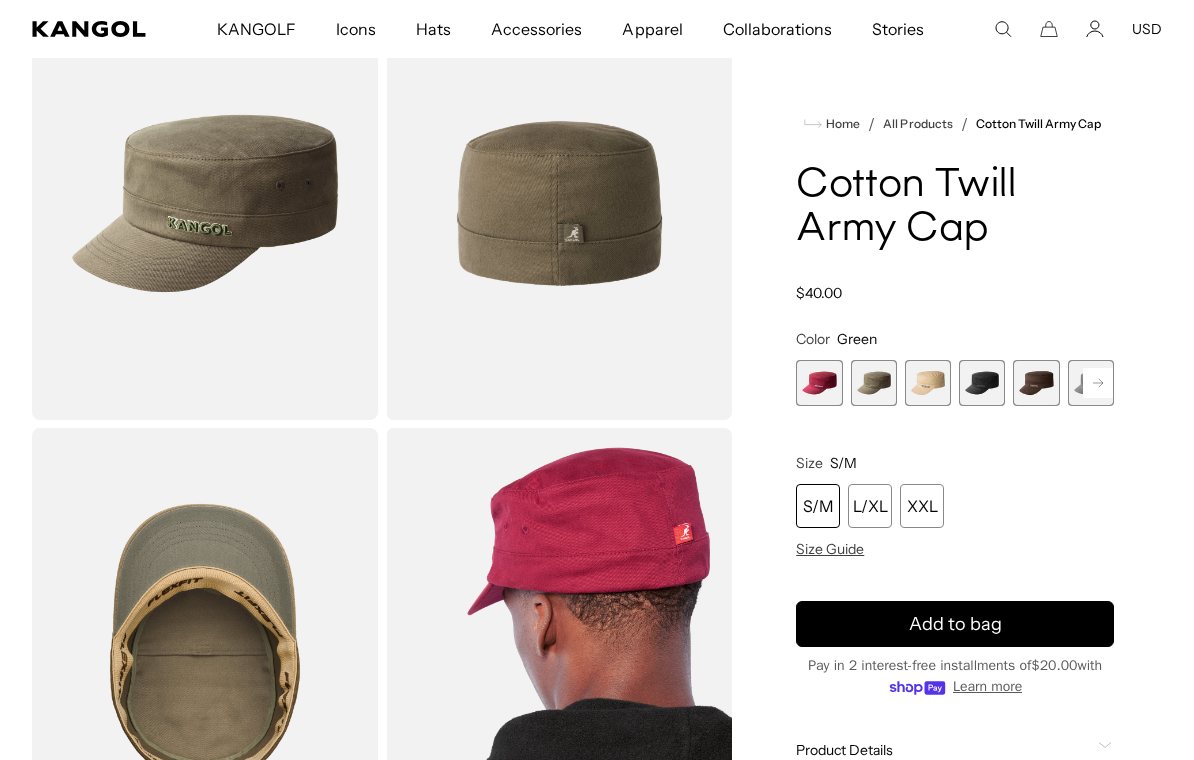 scroll, scrollTop: 0, scrollLeft: 0, axis: both 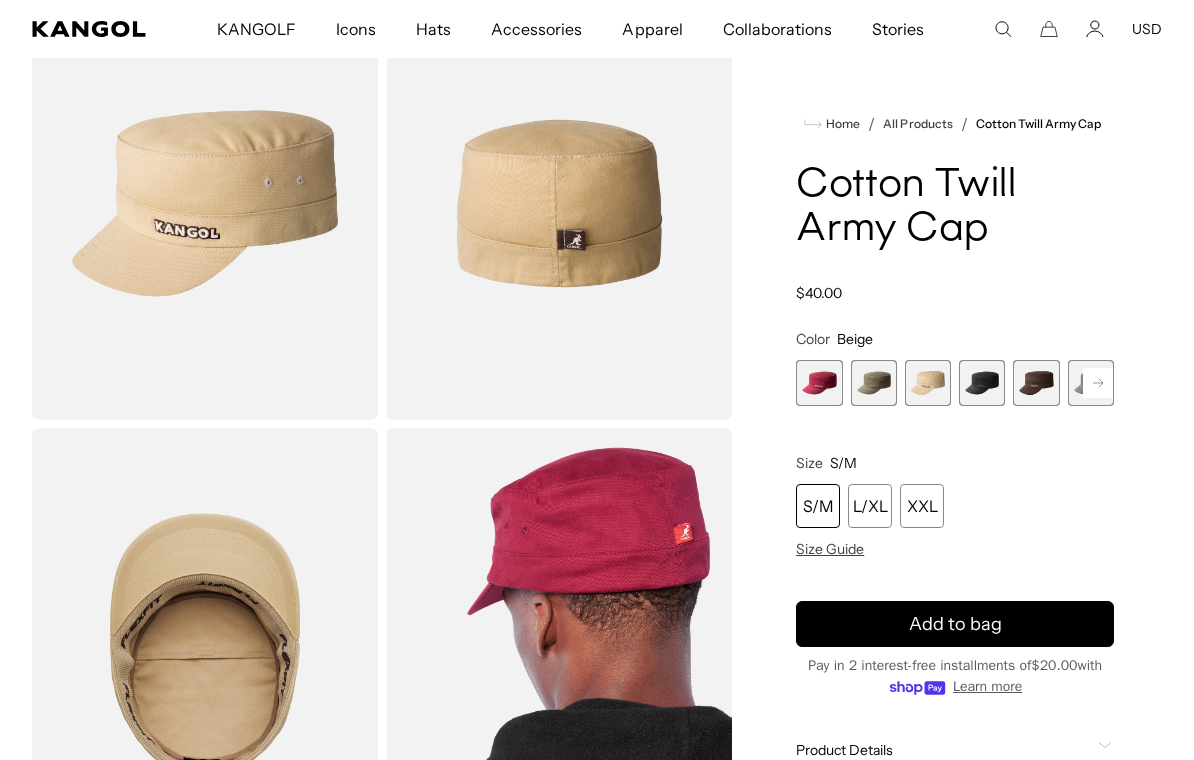 click at bounding box center [982, 383] 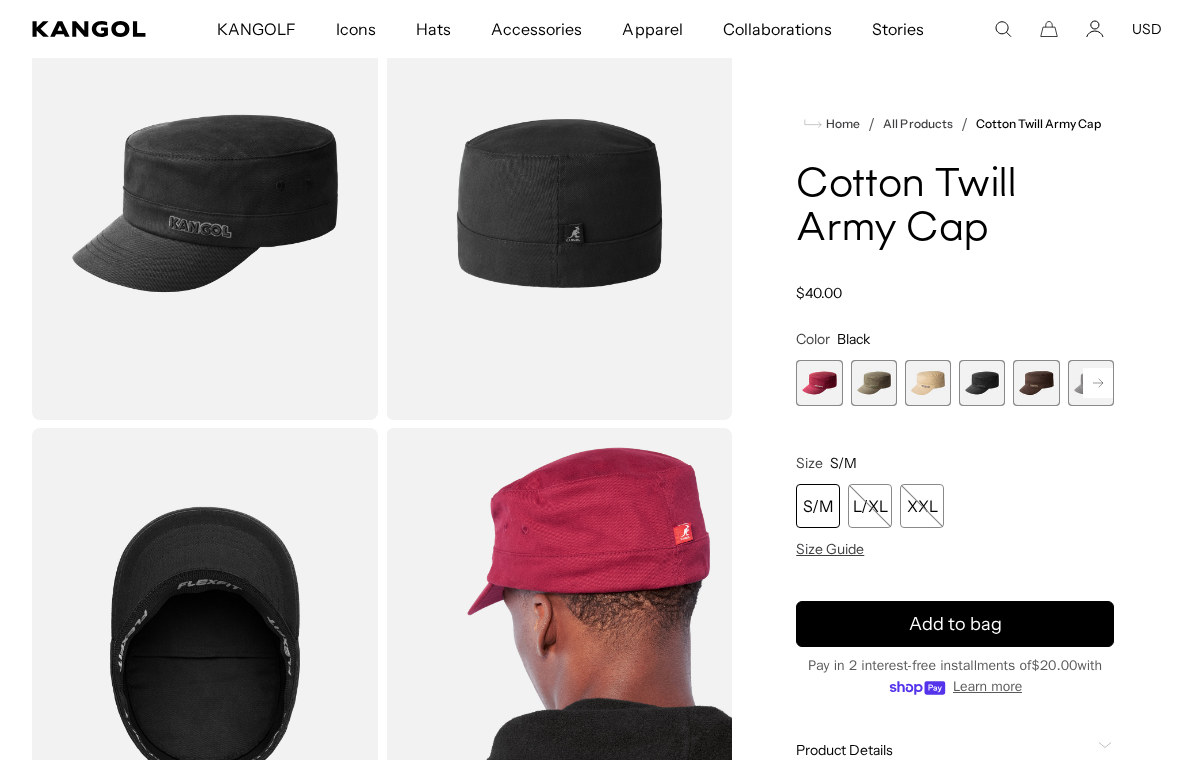 scroll, scrollTop: 0, scrollLeft: 0, axis: both 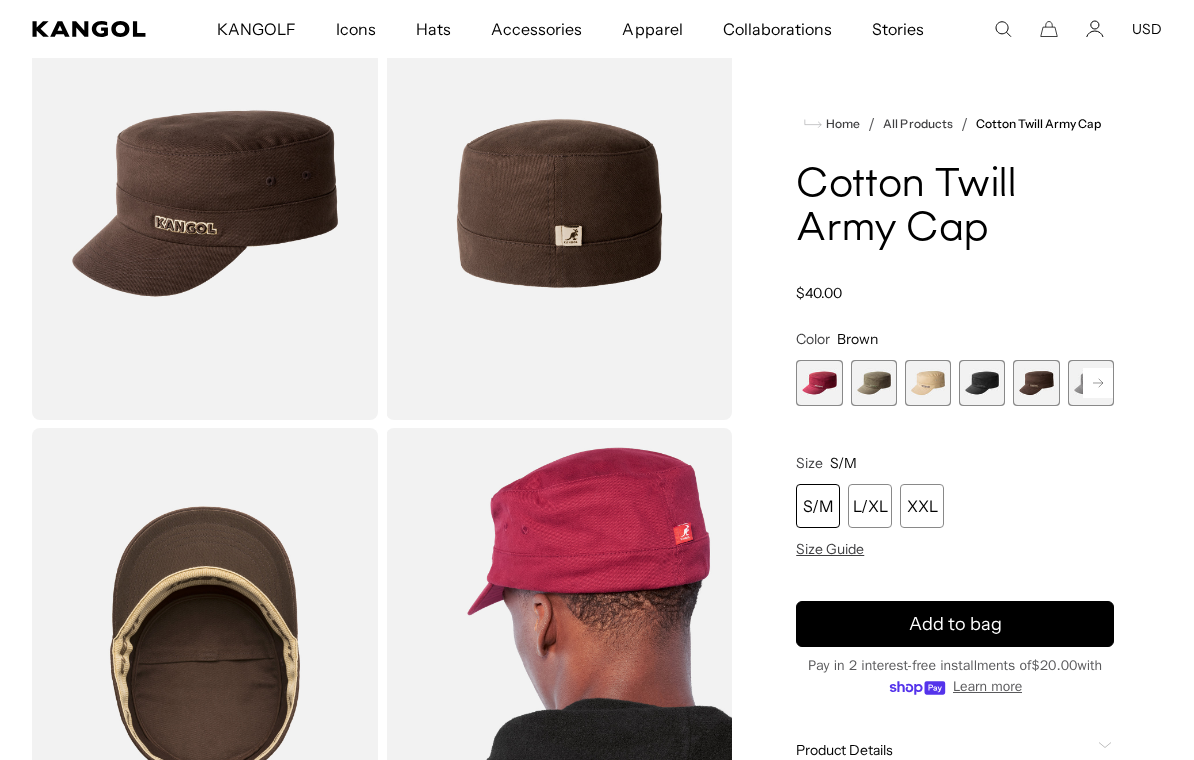 click 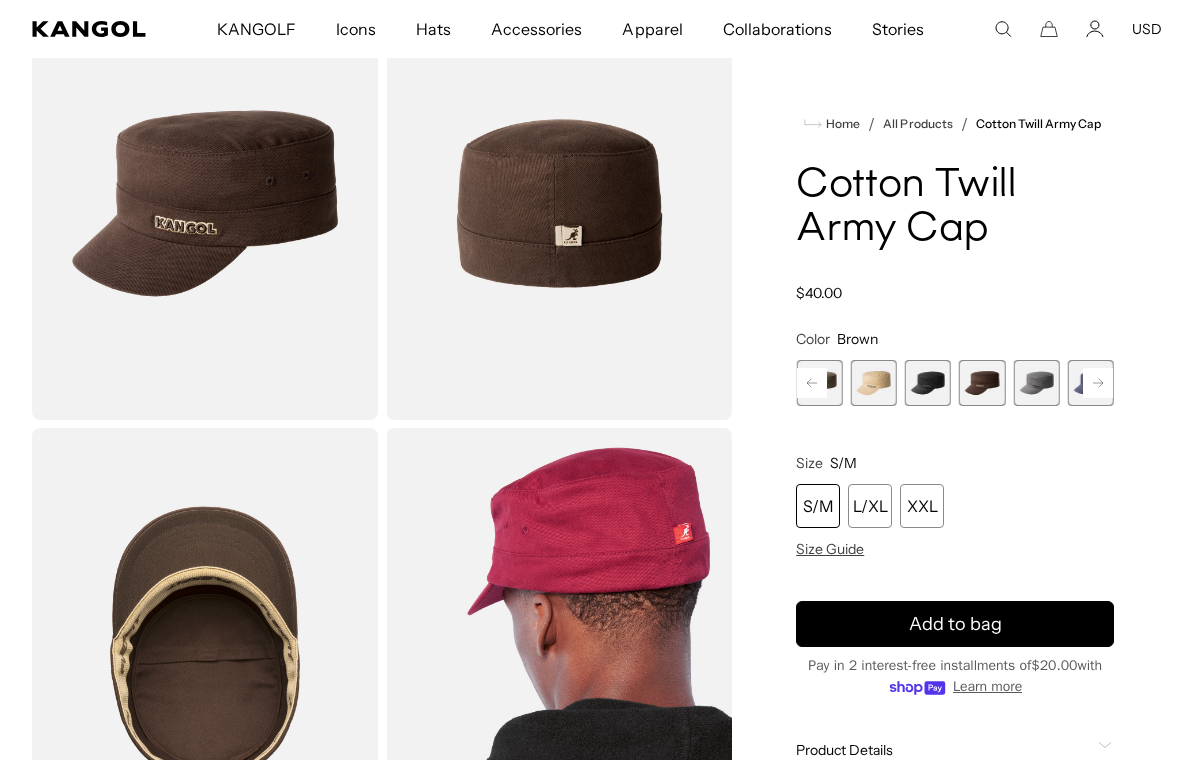 click 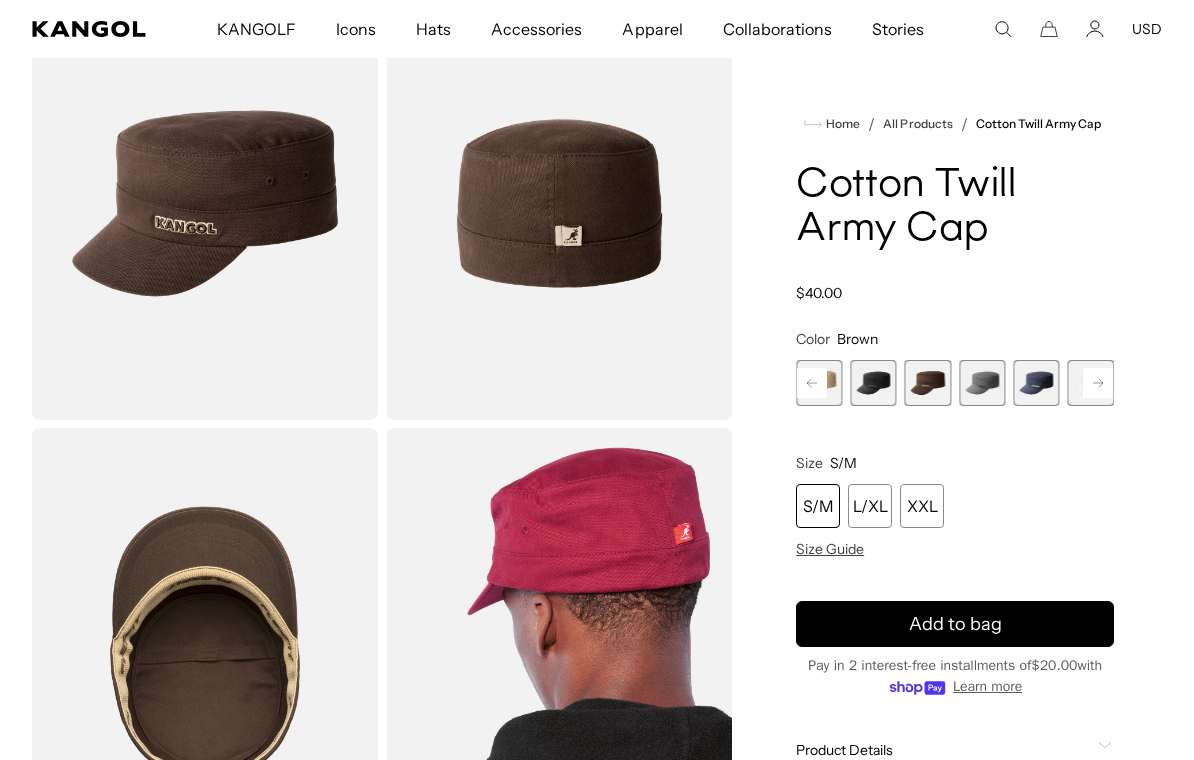 click at bounding box center (982, 383) 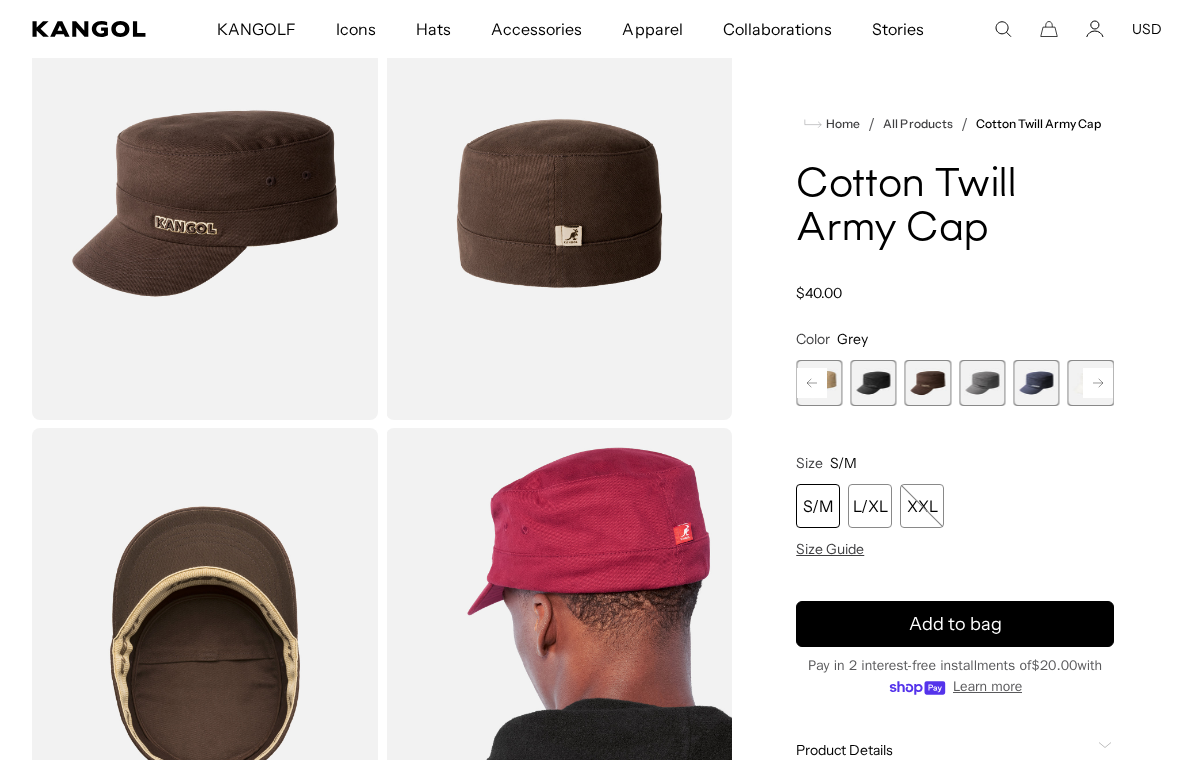 scroll, scrollTop: 0, scrollLeft: 0, axis: both 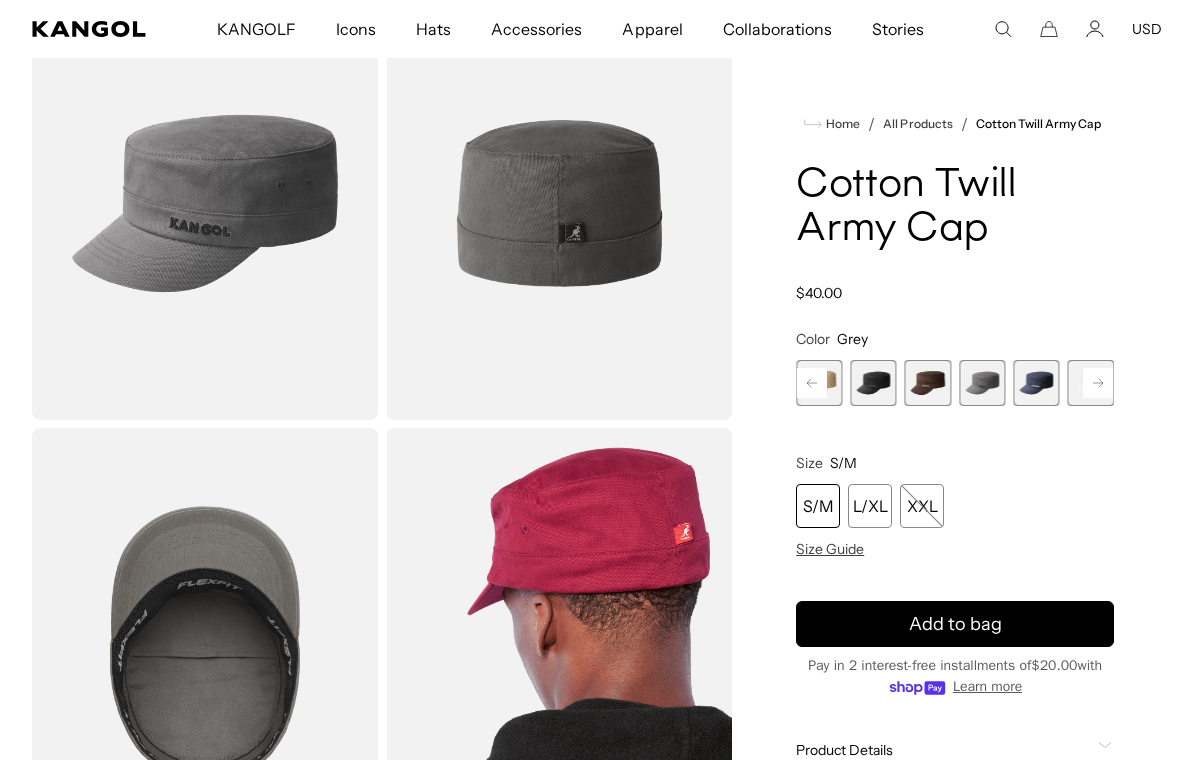 click at bounding box center [1036, 383] 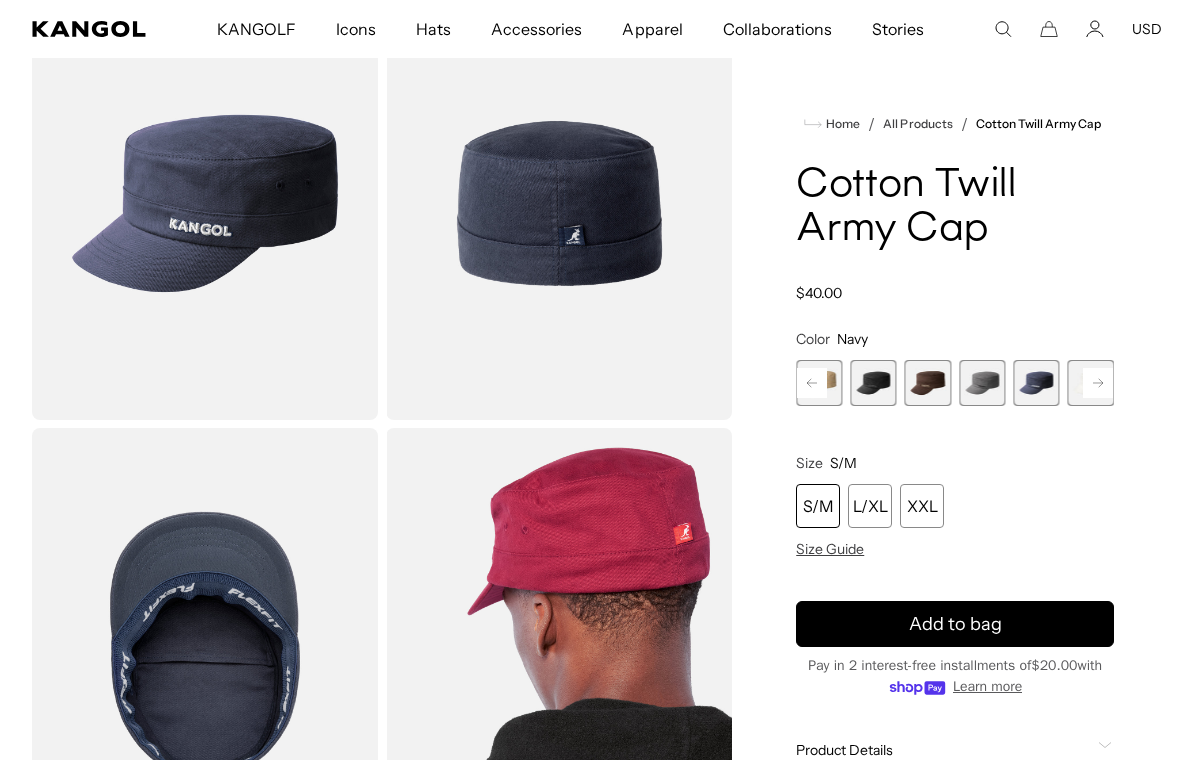 scroll, scrollTop: 0, scrollLeft: 412, axis: horizontal 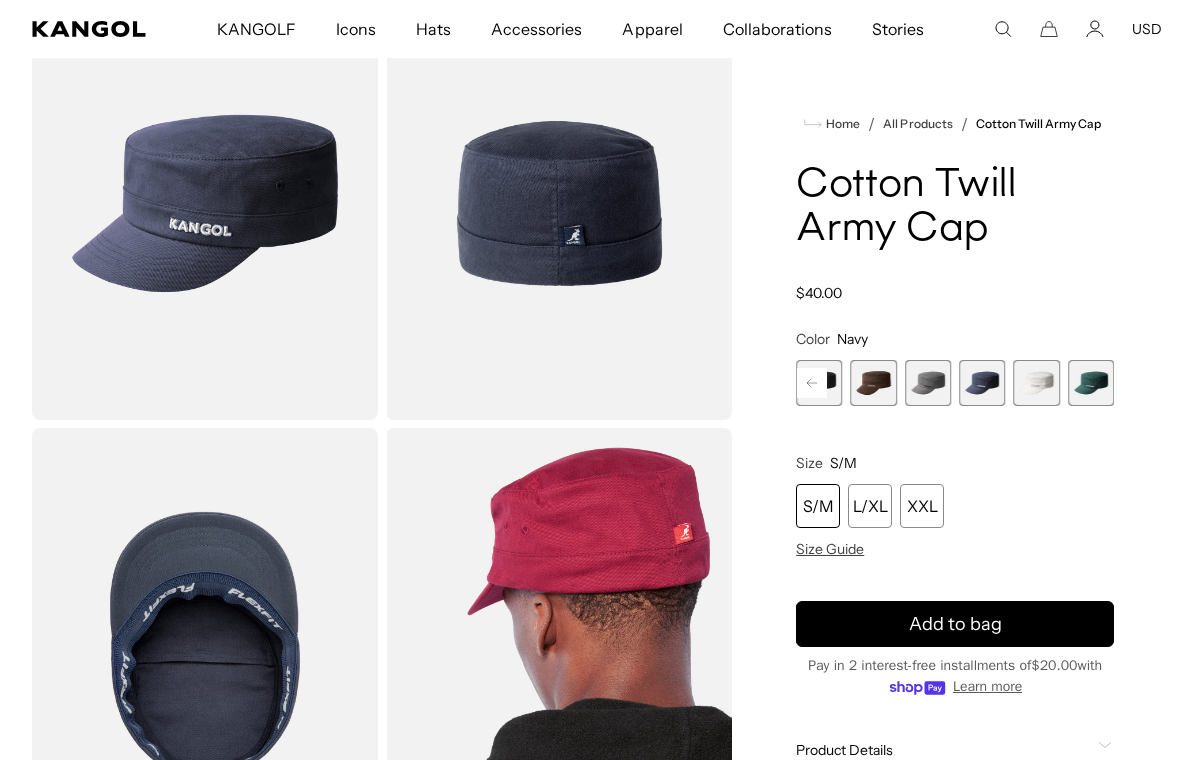 click at bounding box center [1036, 383] 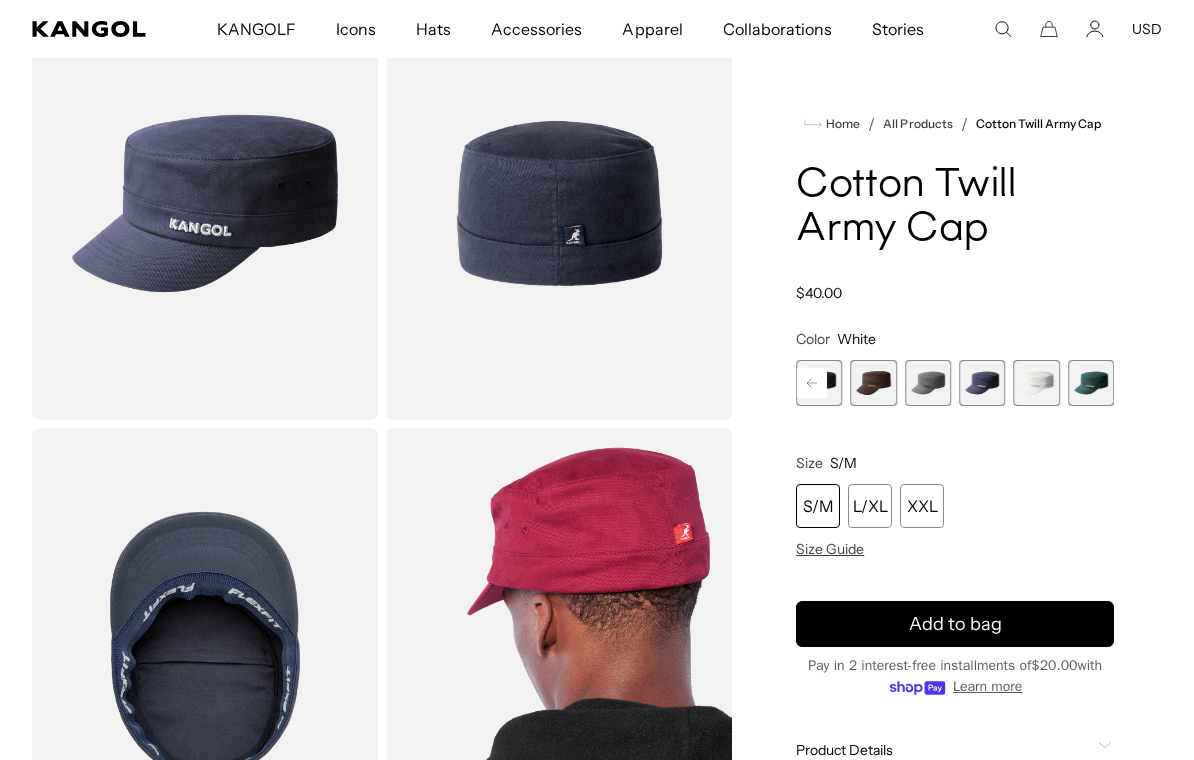 scroll, scrollTop: 0, scrollLeft: 0, axis: both 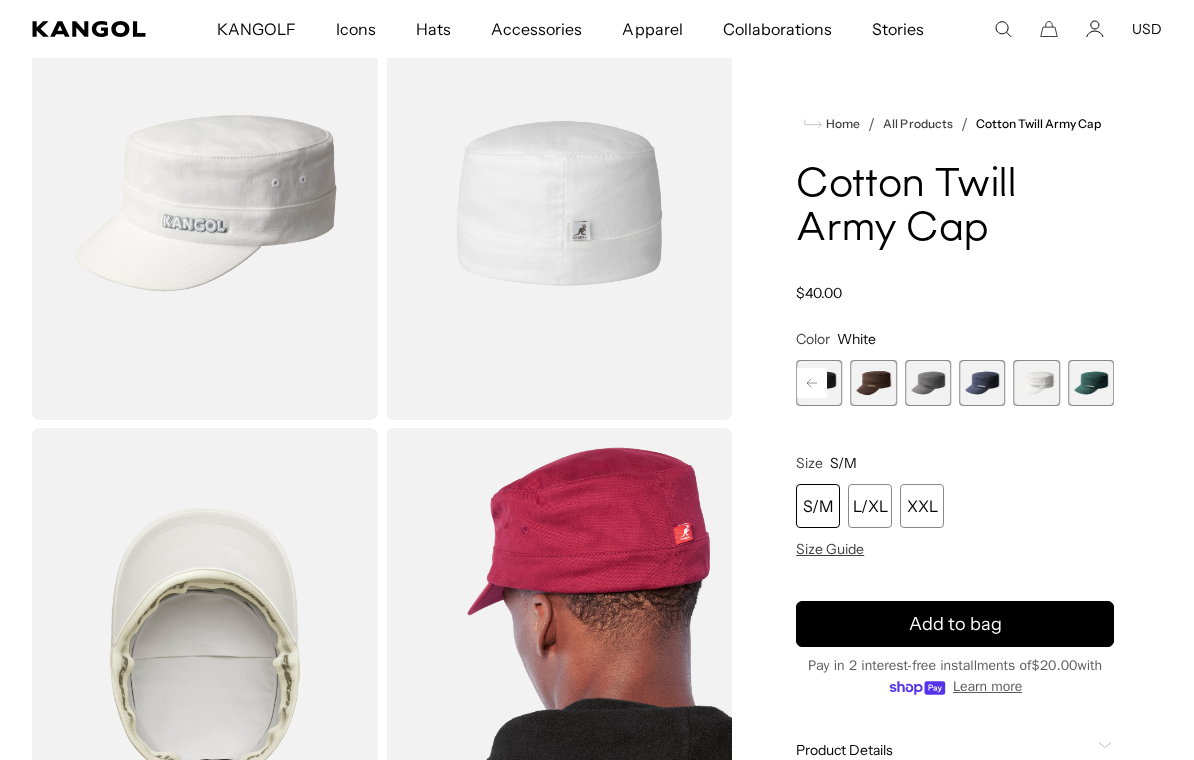 click at bounding box center (1091, 383) 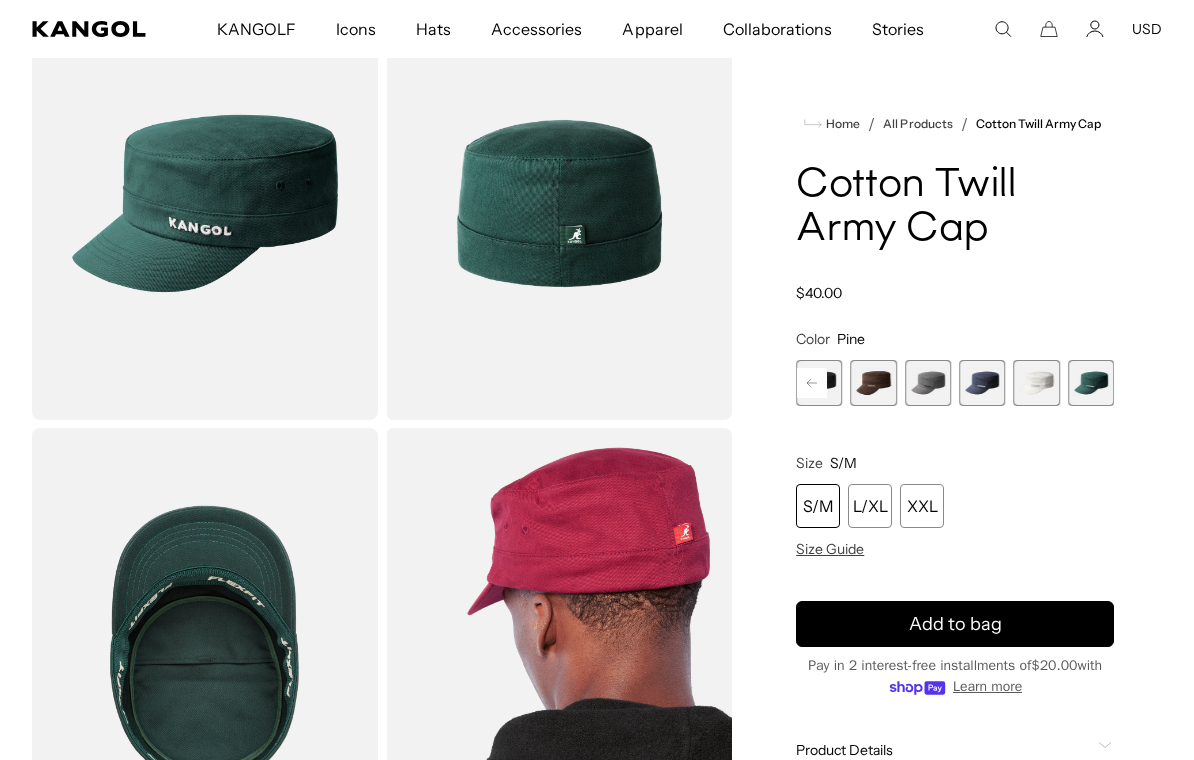 scroll, scrollTop: 0, scrollLeft: 0, axis: both 